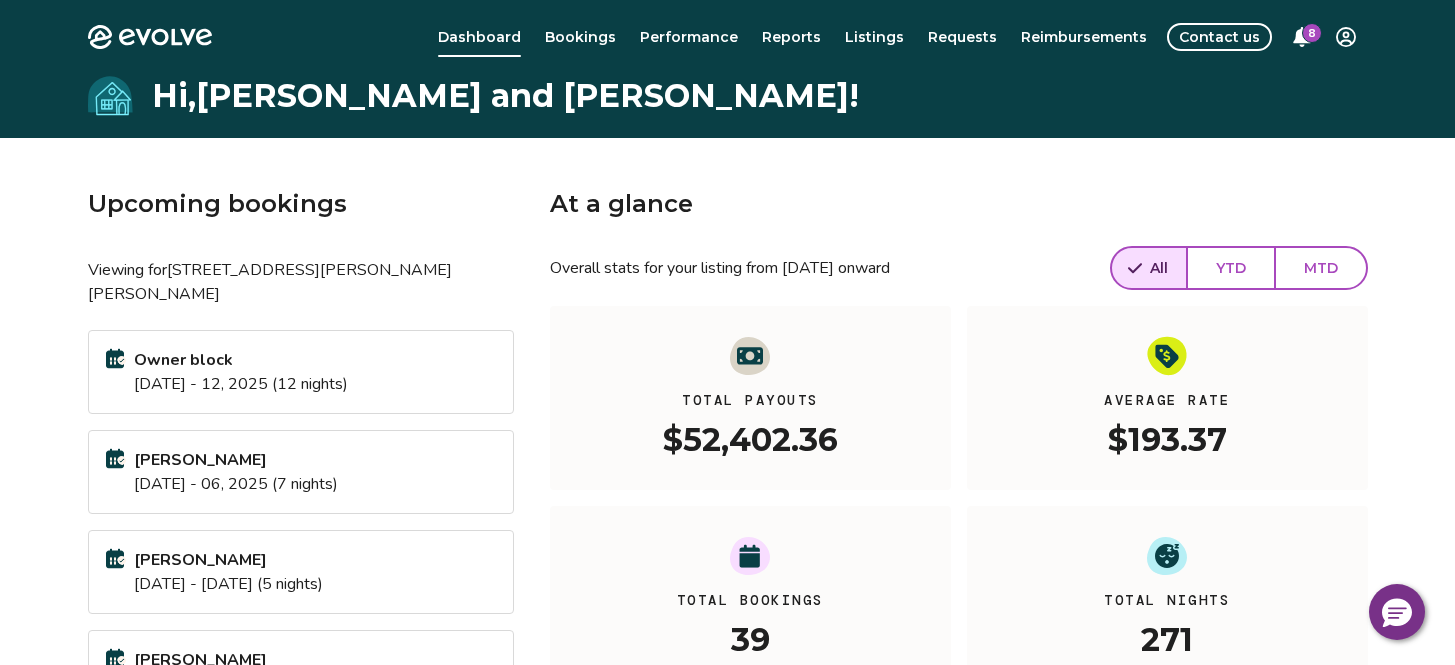 scroll, scrollTop: 0, scrollLeft: 0, axis: both 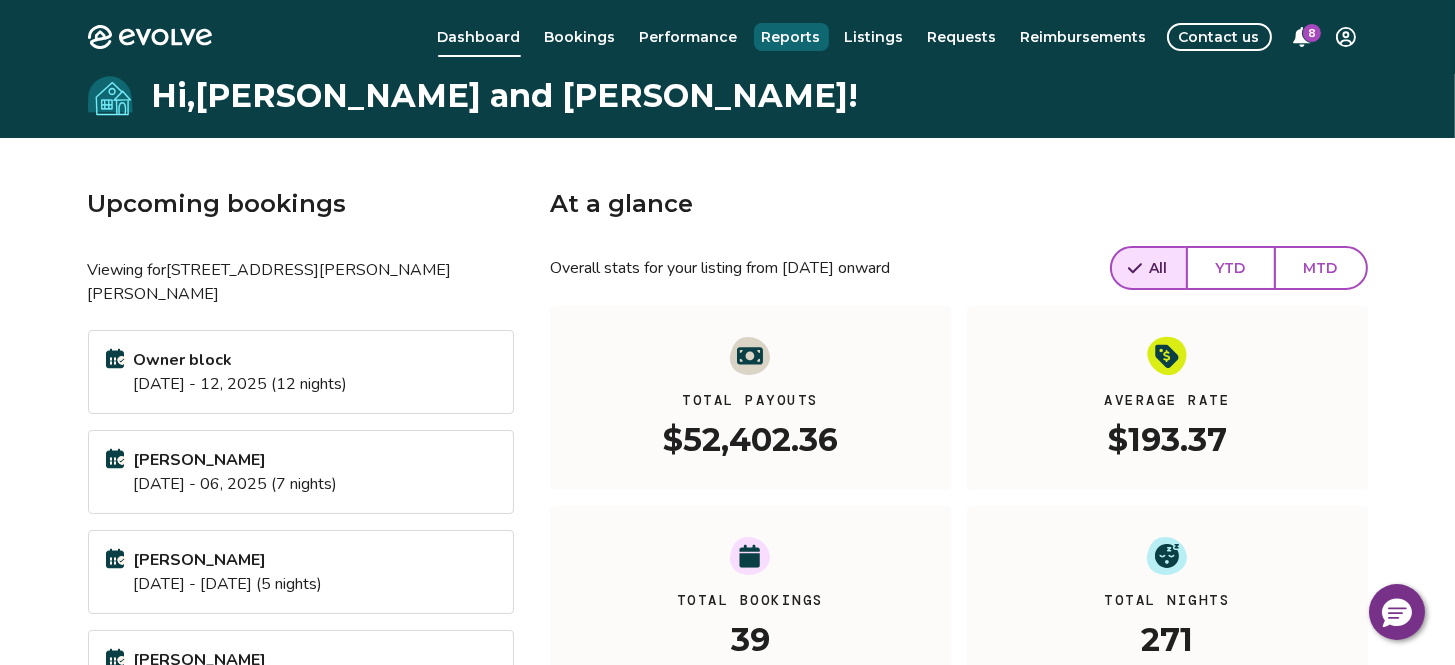 click on "Reports" at bounding box center (791, 37) 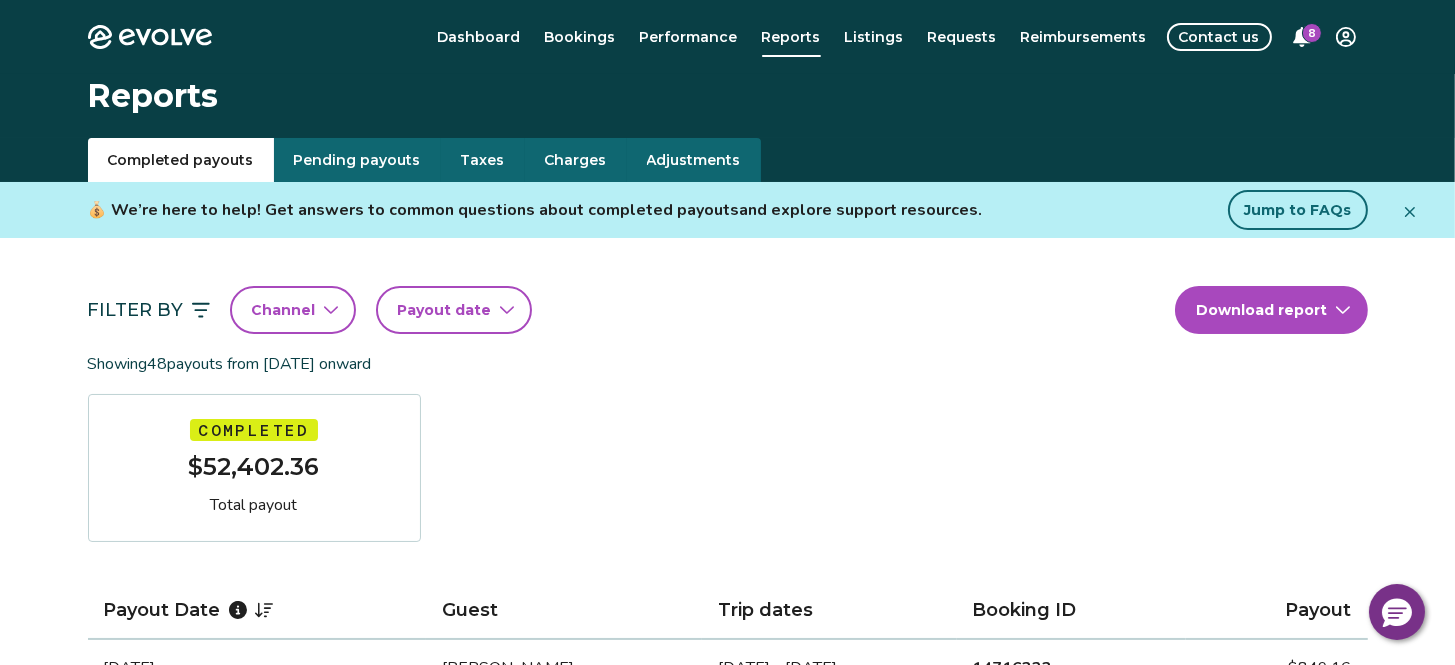 click on "Completed payouts" at bounding box center (181, 160) 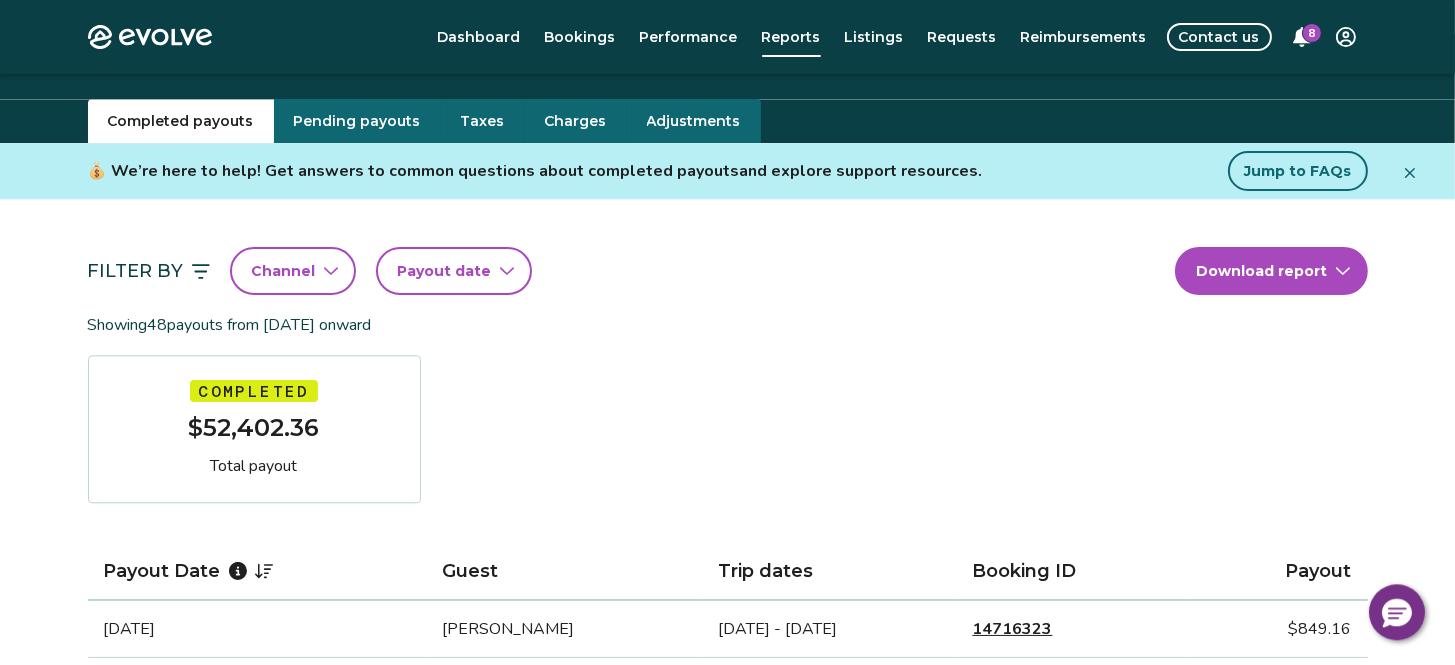 scroll, scrollTop: 0, scrollLeft: 0, axis: both 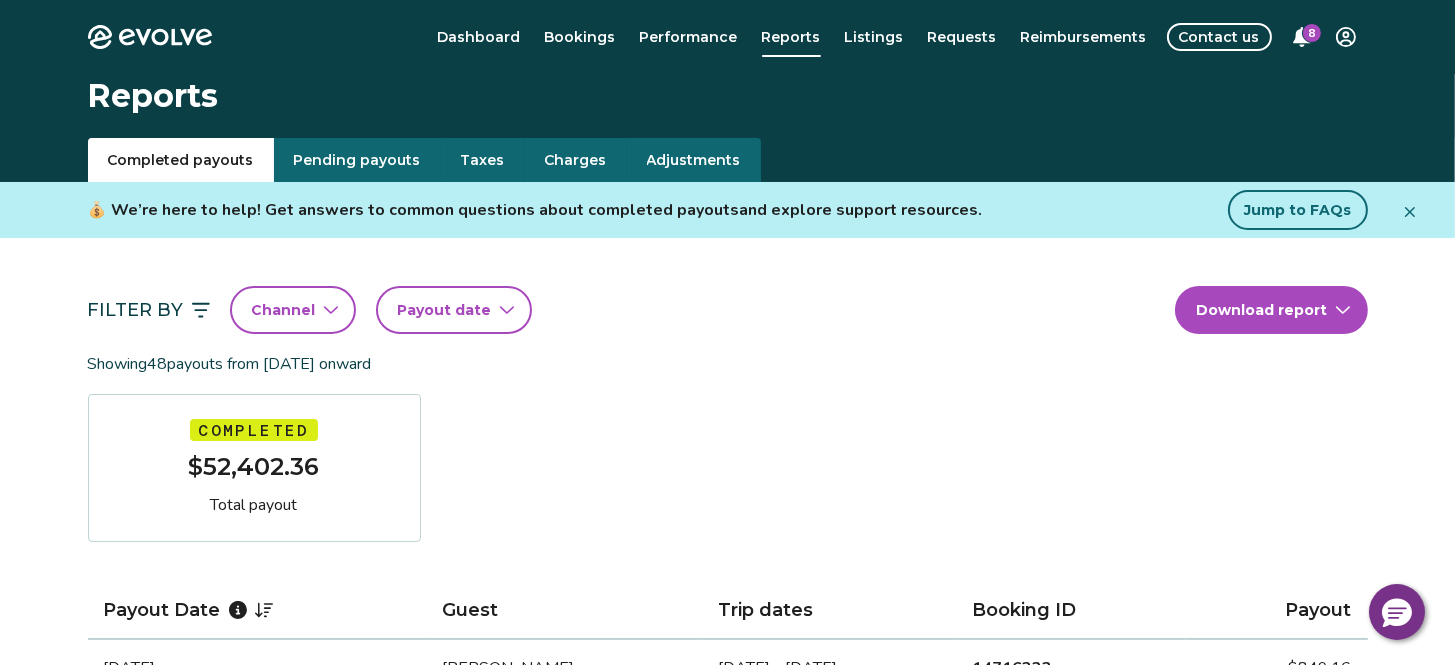 click on "Payout date" at bounding box center [445, 310] 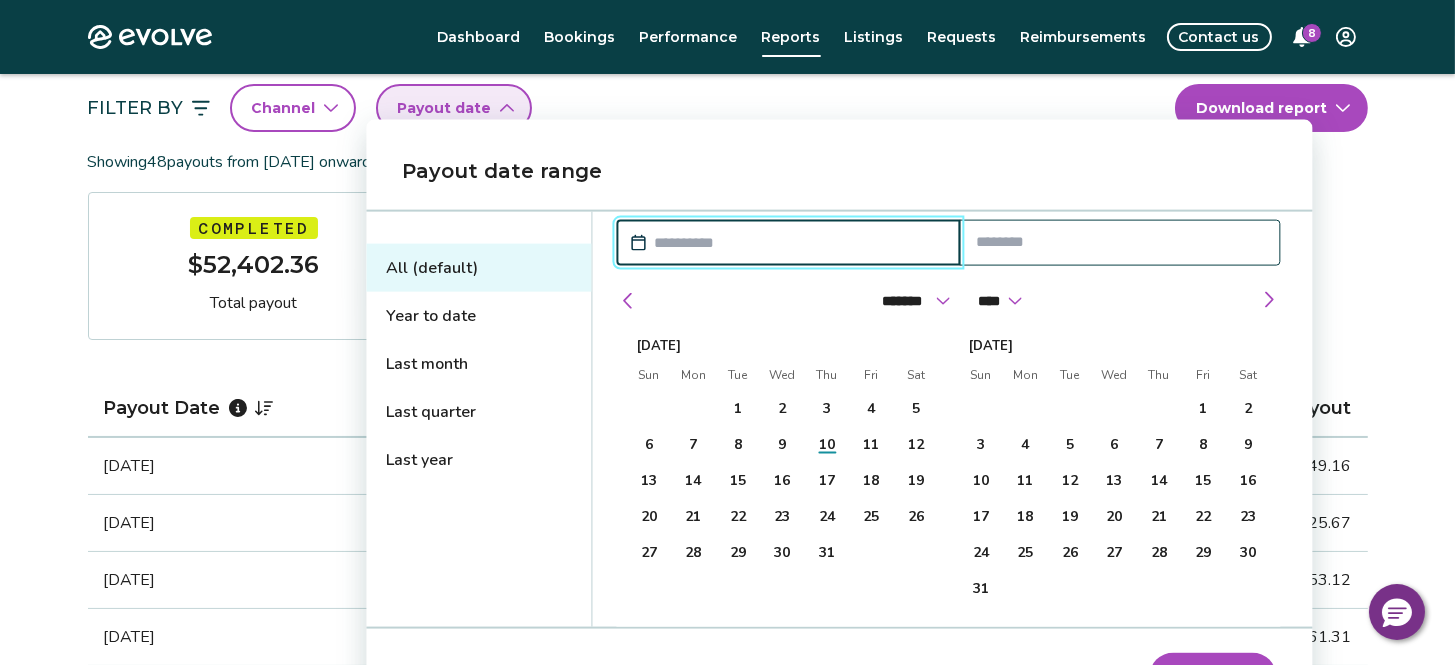 scroll, scrollTop: 220, scrollLeft: 0, axis: vertical 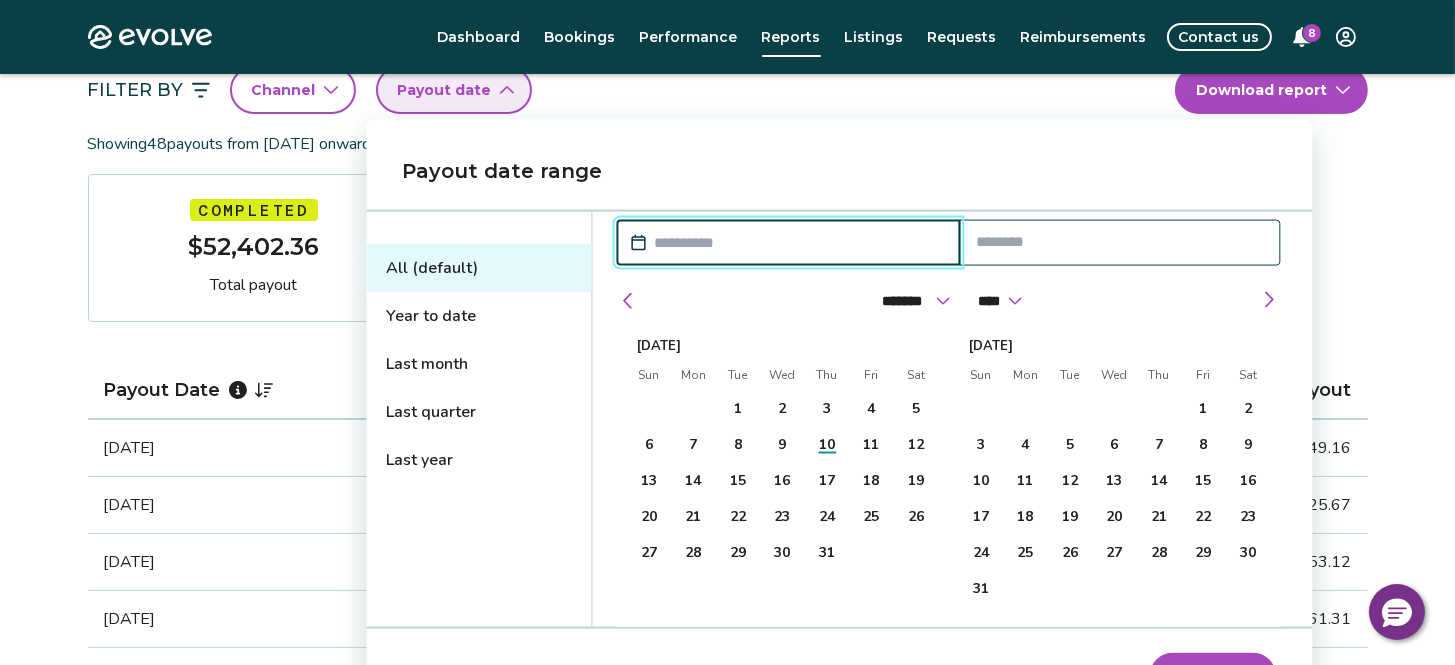 click on "Last quarter" at bounding box center [478, 412] 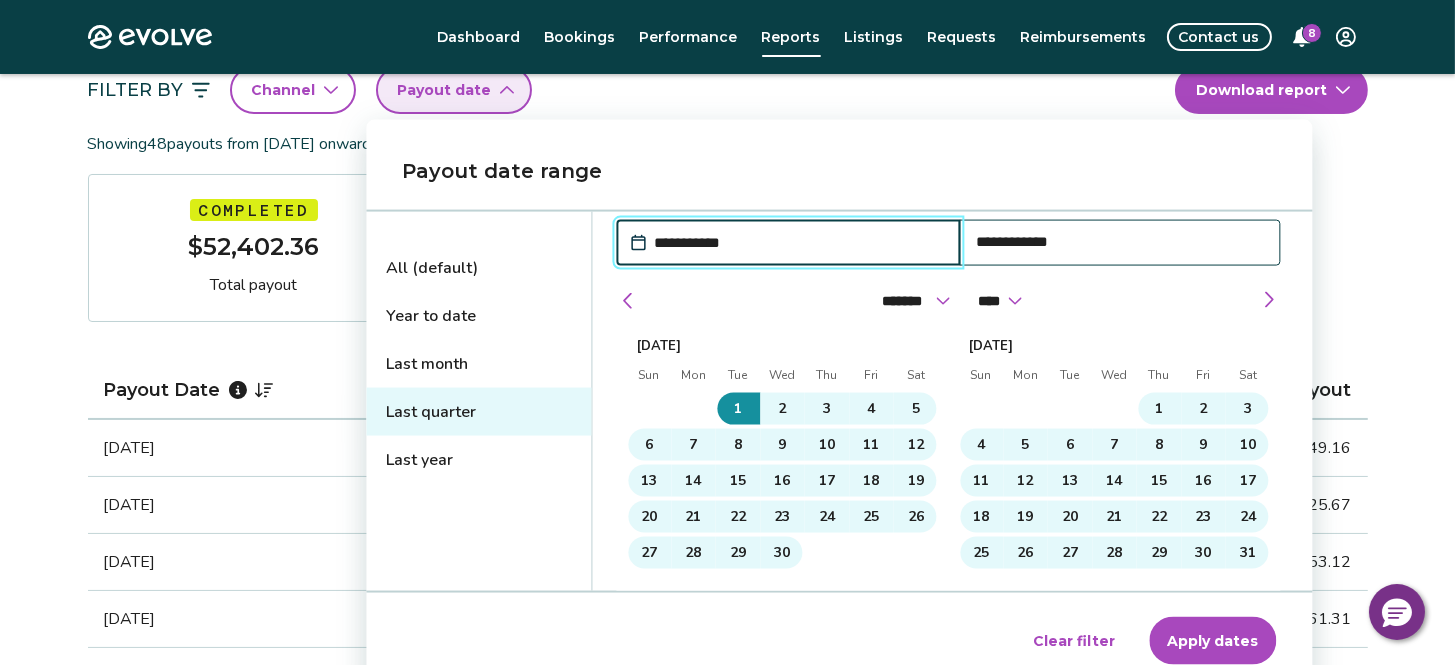 click on "Apply dates" at bounding box center (1212, 641) 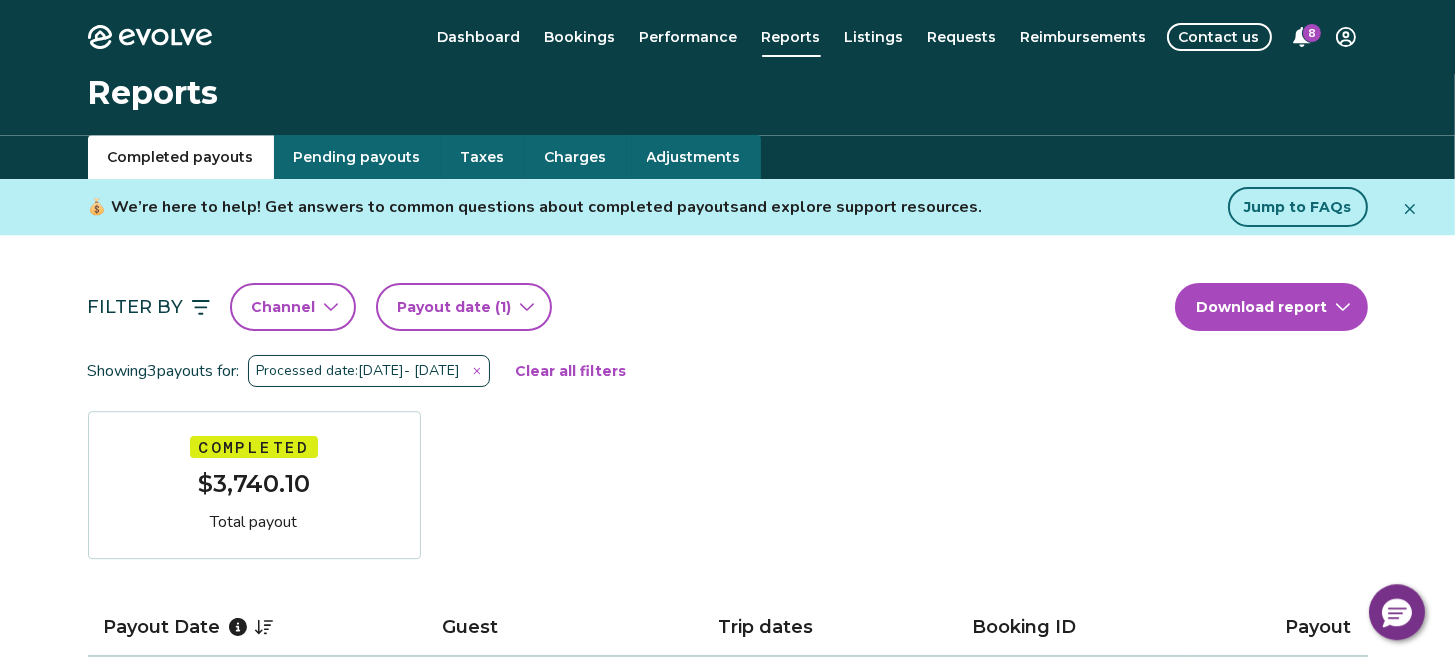 scroll, scrollTop: 0, scrollLeft: 0, axis: both 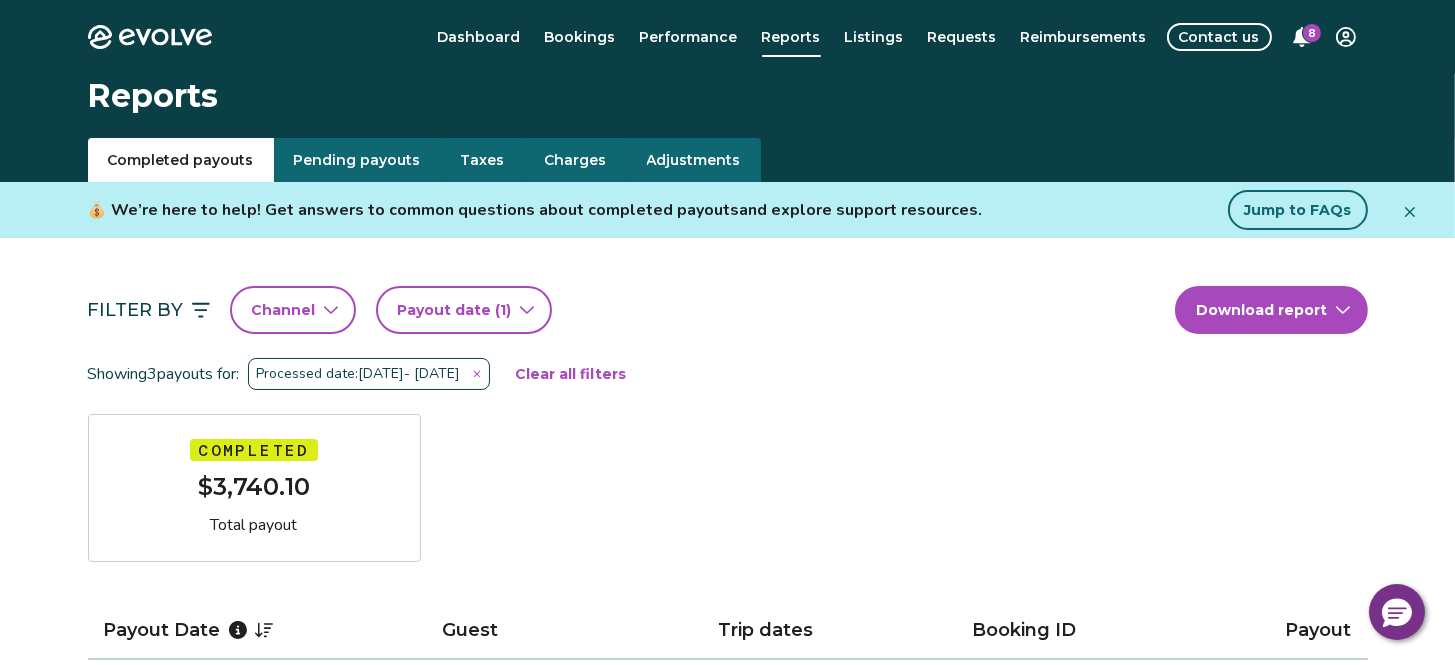 click on "Evolve Dashboard Bookings Performance Reports Listings Requests Reimbursements Contact us 8 Reports Completed payouts Pending payouts Taxes Charges Adjustments 💰 We’re here to help! Get answers to common questions about   completed payouts  and explore support resources. Jump to FAQs Filter By  Channel Payout date (1) Download   report Showing  3  payouts   for: Processed date:  Apr 1, 2025  -   Jun 30, 2025 Clear all filters Completed $3,740.10 Total payout Payout Date Guest Trip dates Booking ID Payout Jun 20, 2025 Rainey Miller Jun 18 - Jun 23, 2025 14508429 $925.67 Jun 4, 2025 Cyndi Koan Jun 2 - Jun 9, 2025 14501870 $953.12 Apr 17, 2025 Mr. Sandman Apr 15 - Apr 30, 2025 14189776 $1,861.31 Completed Payout FAQs How is my payout amount calculated? How is Evolve’s management fee calculated? When will I receive my payout? How are payouts processed for monthly stays? Completed Payout resources Have more payout questions? These Help Center articles are a great place to start.       Privacy Policy |" at bounding box center (727, 787) 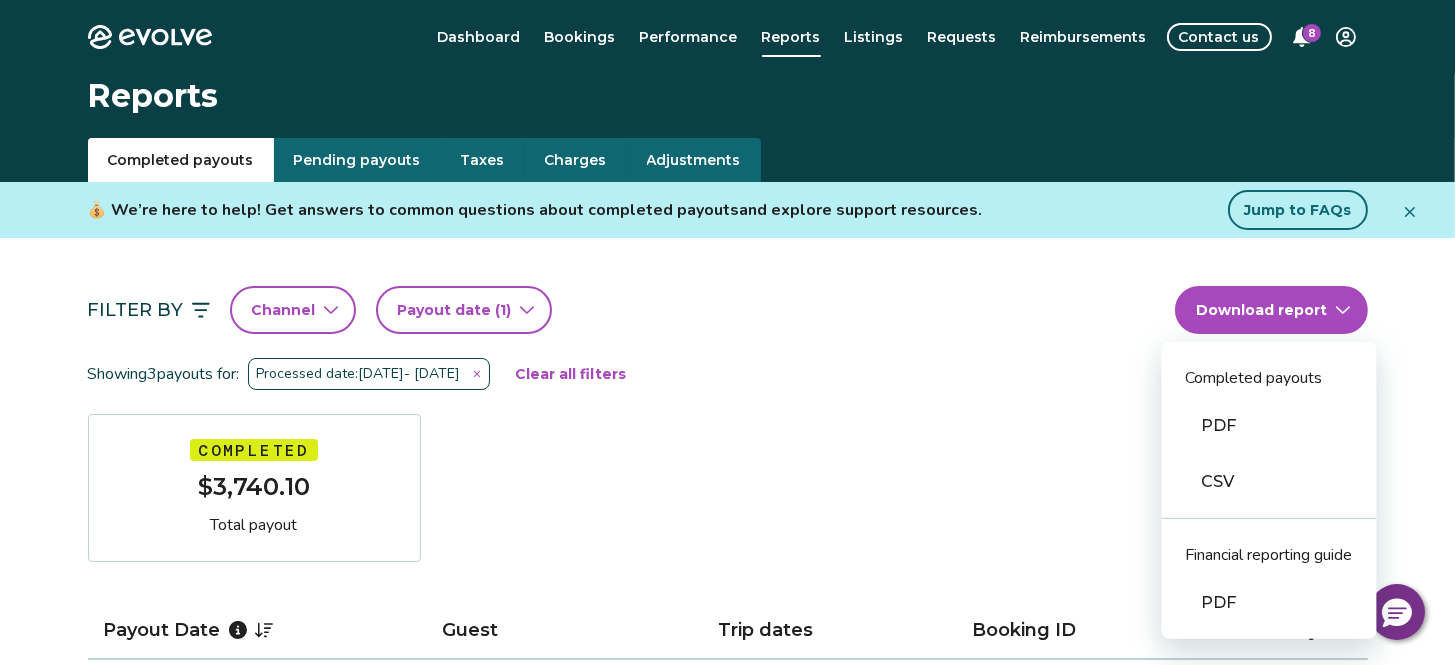 click on "PDF" at bounding box center (1269, 426) 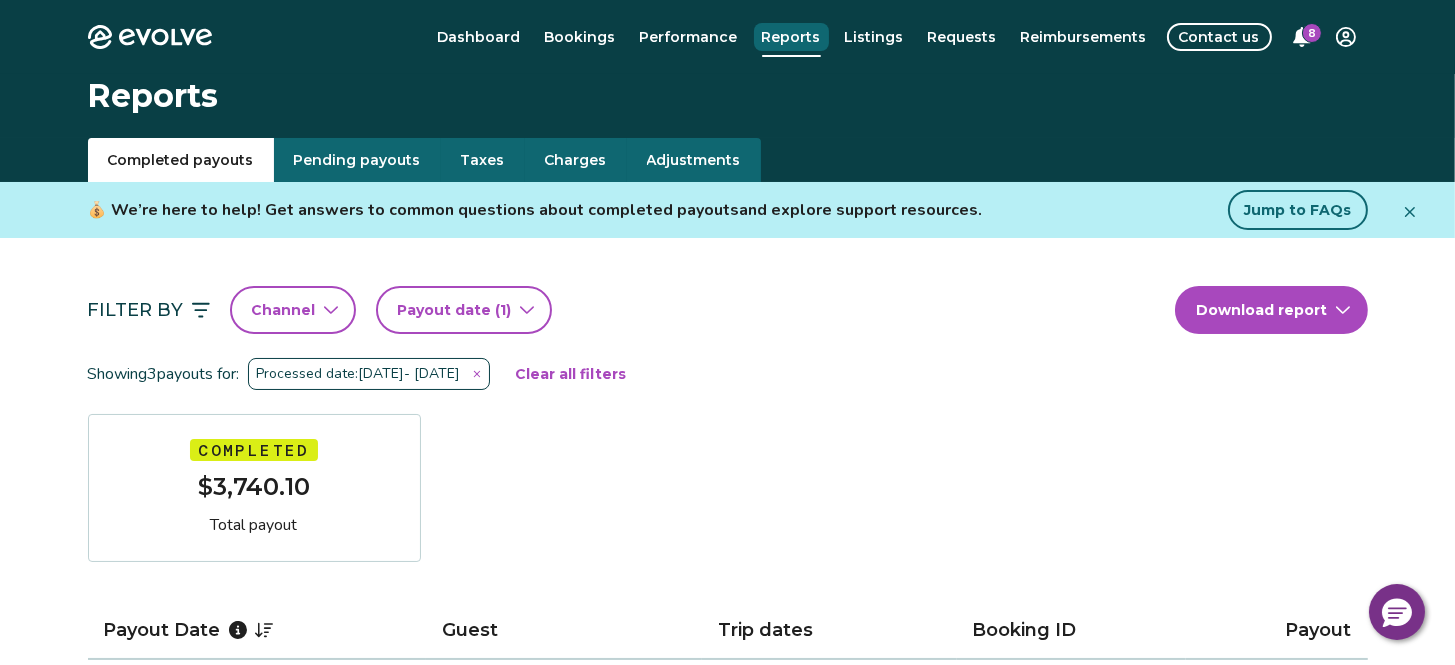 click on "Reports" at bounding box center (791, 37) 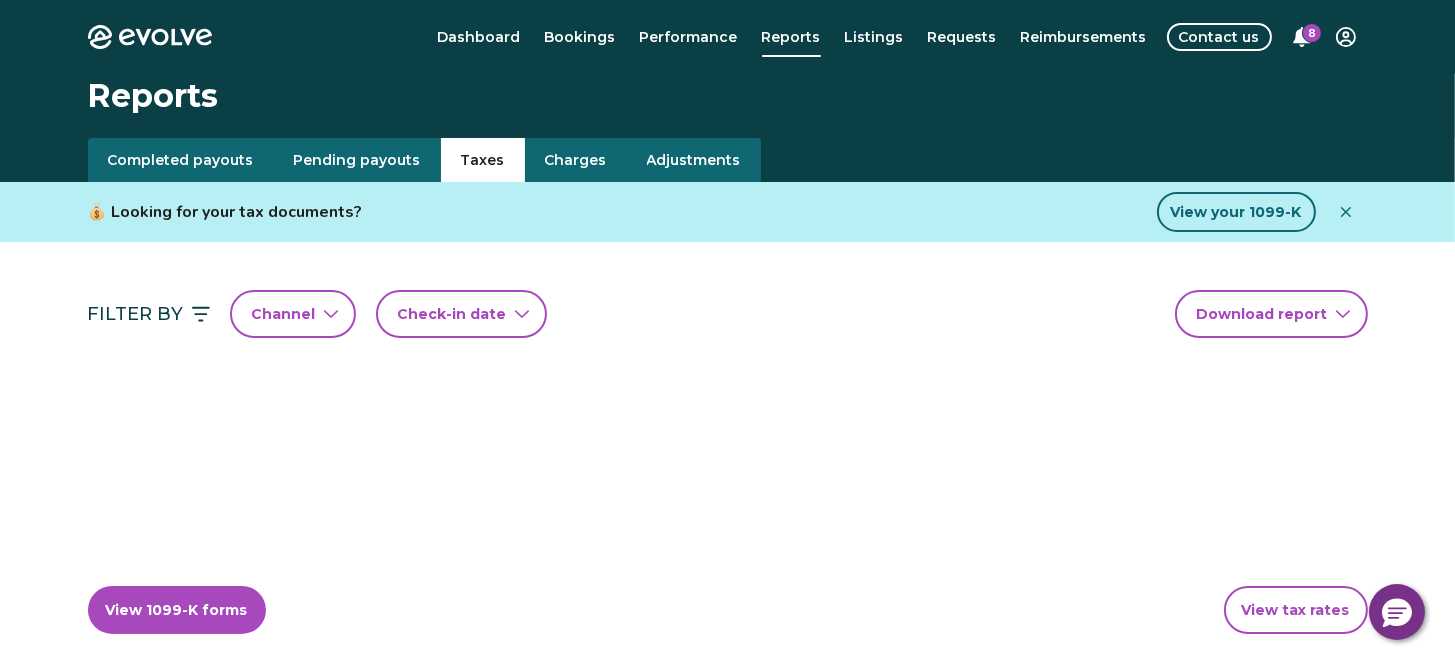 click on "Taxes" at bounding box center (483, 160) 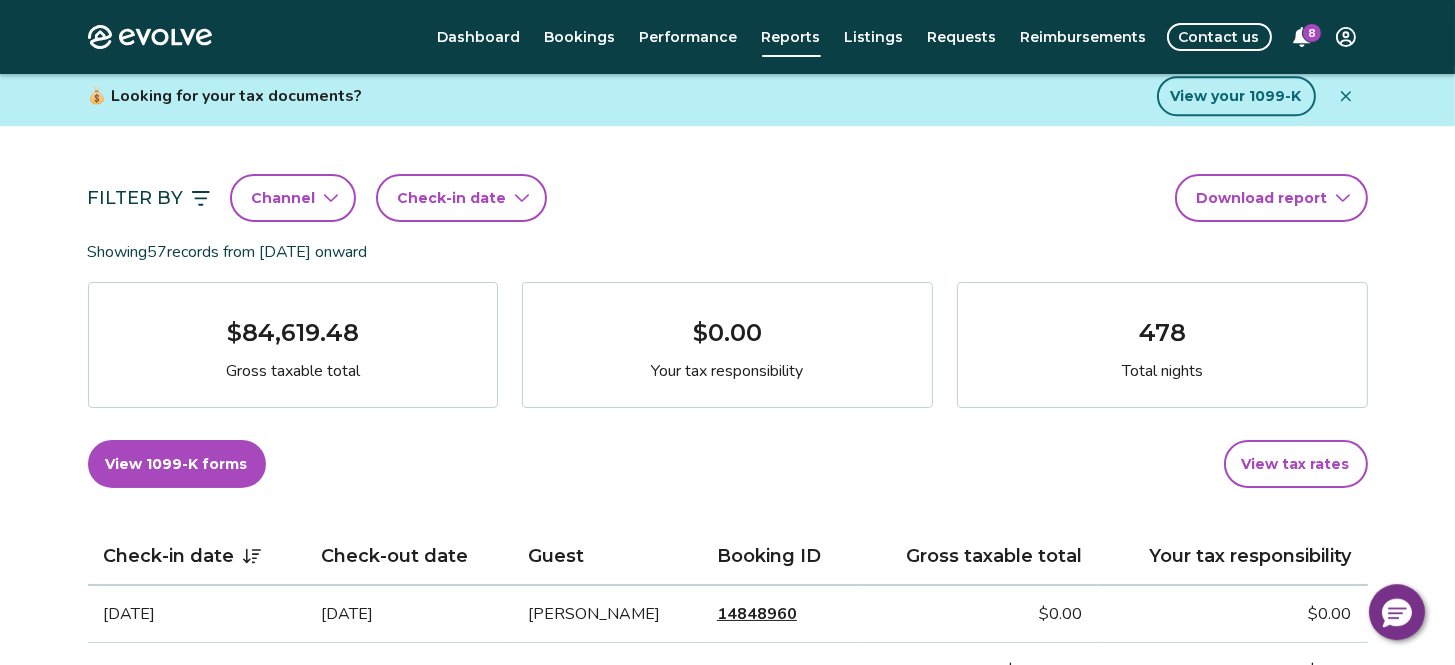 scroll, scrollTop: 110, scrollLeft: 0, axis: vertical 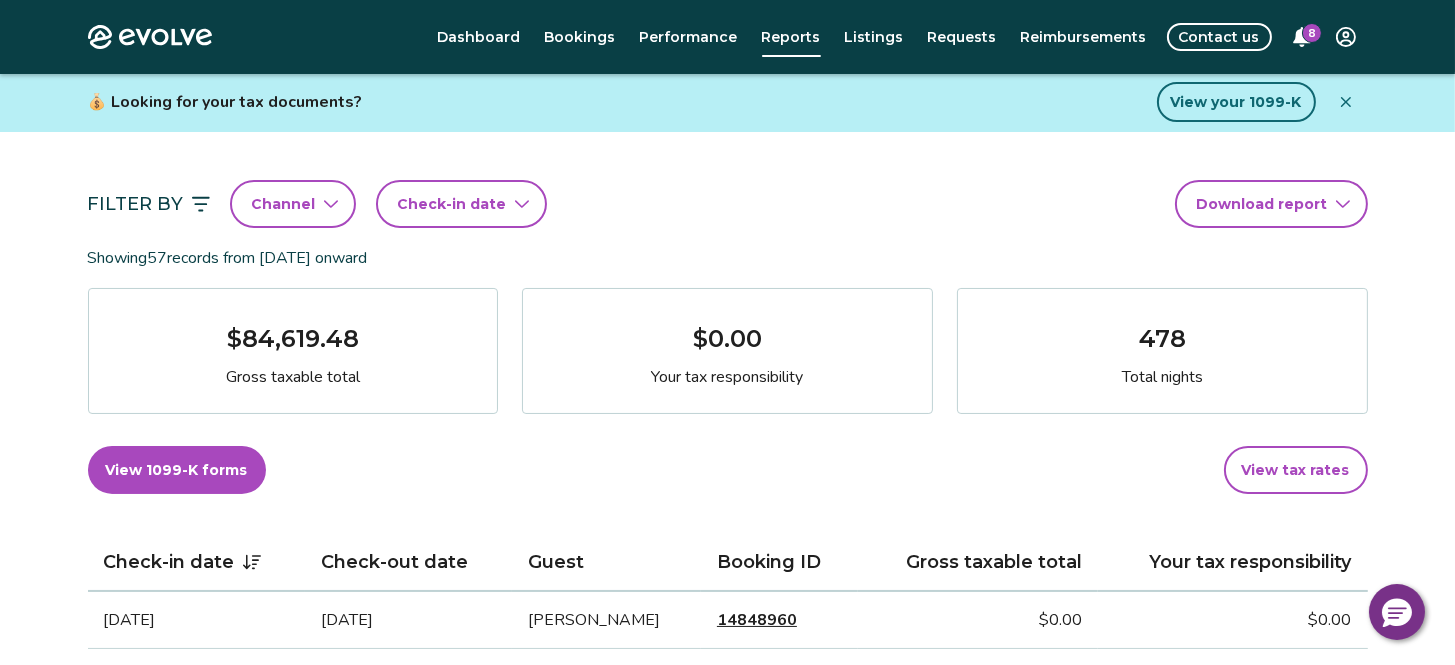 click on "Channel" at bounding box center (293, 204) 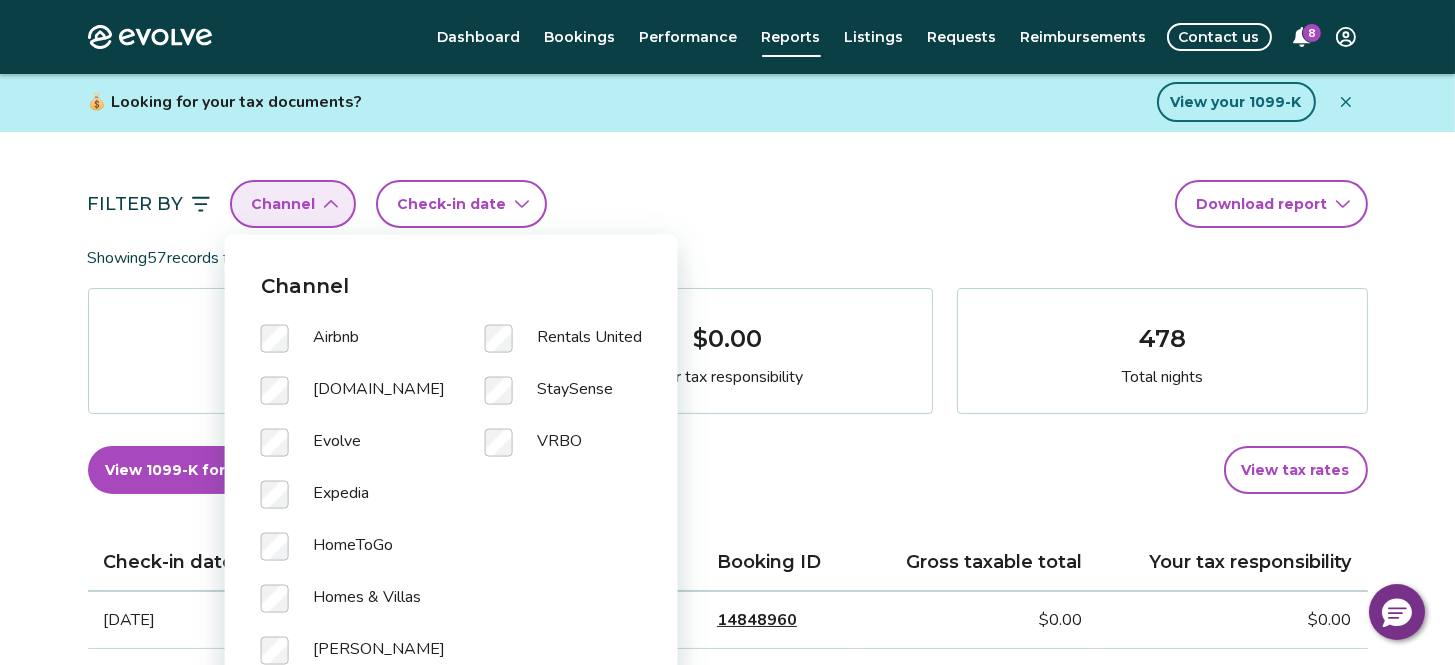 click on "Channel" at bounding box center [293, 204] 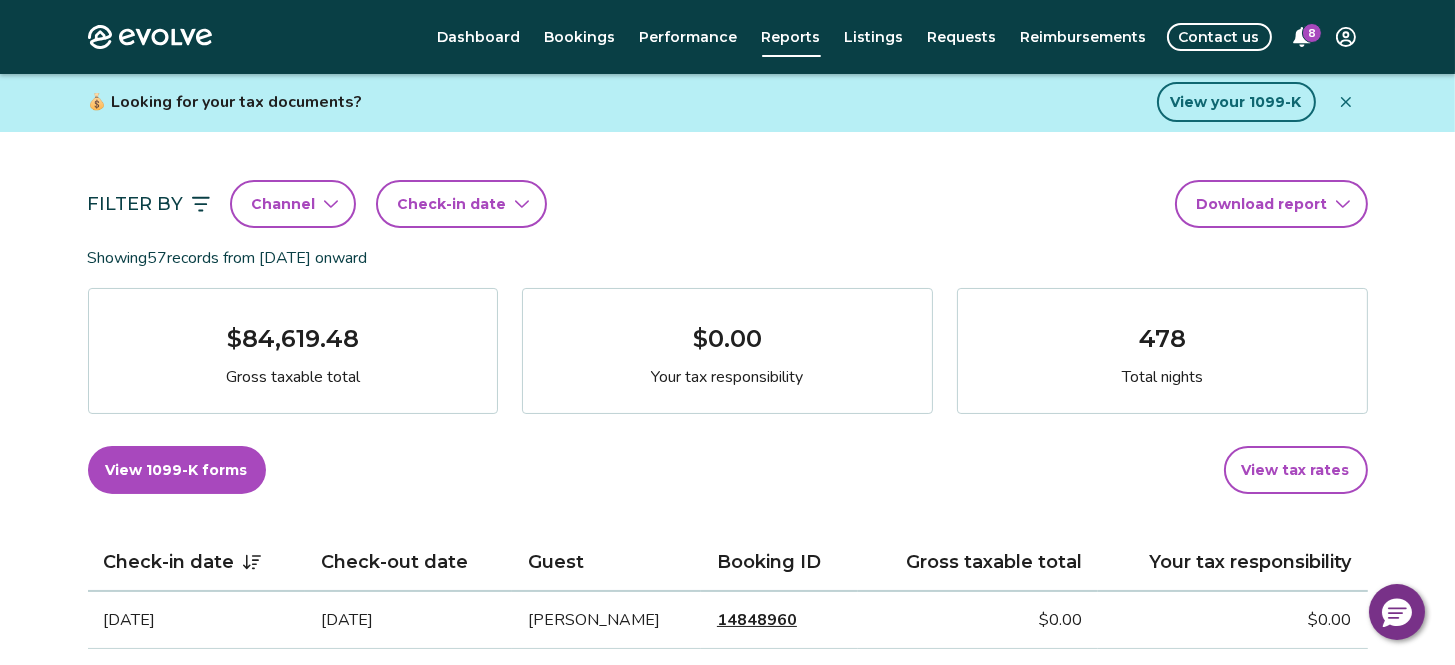 click on "Channel" at bounding box center [293, 204] 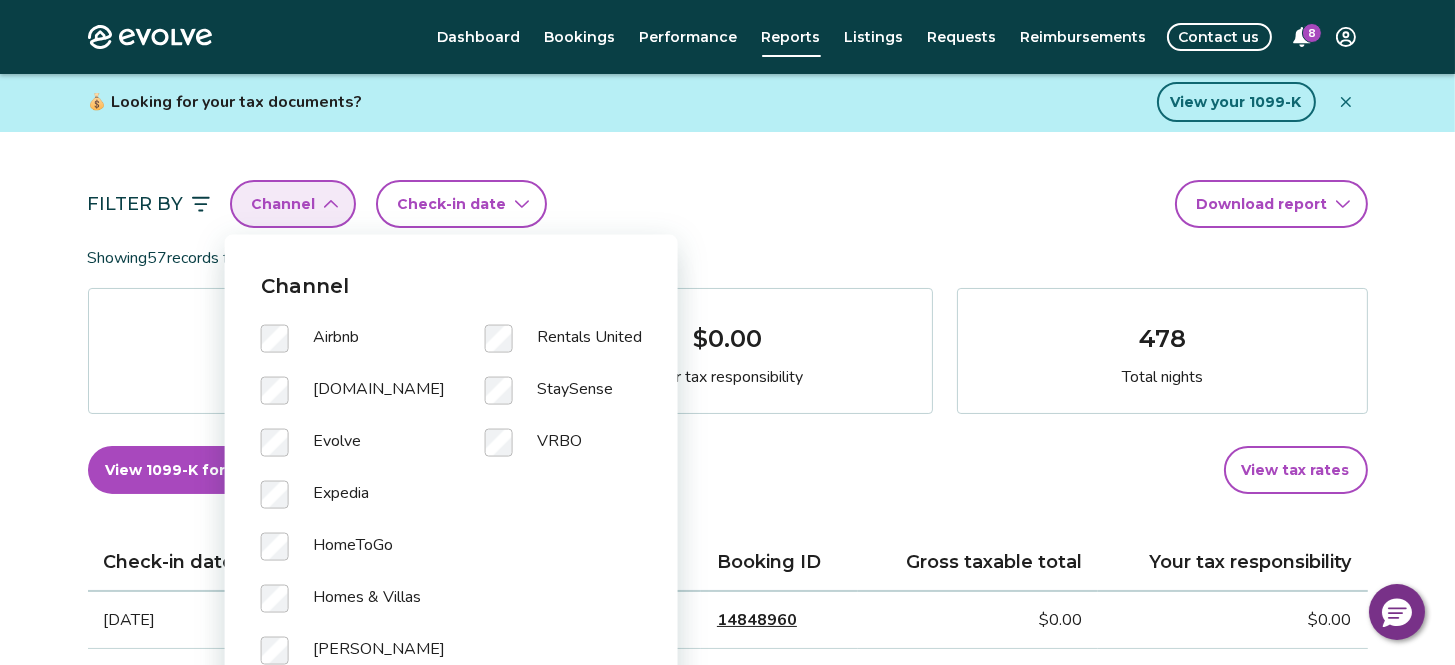 click on "Channel" at bounding box center (293, 204) 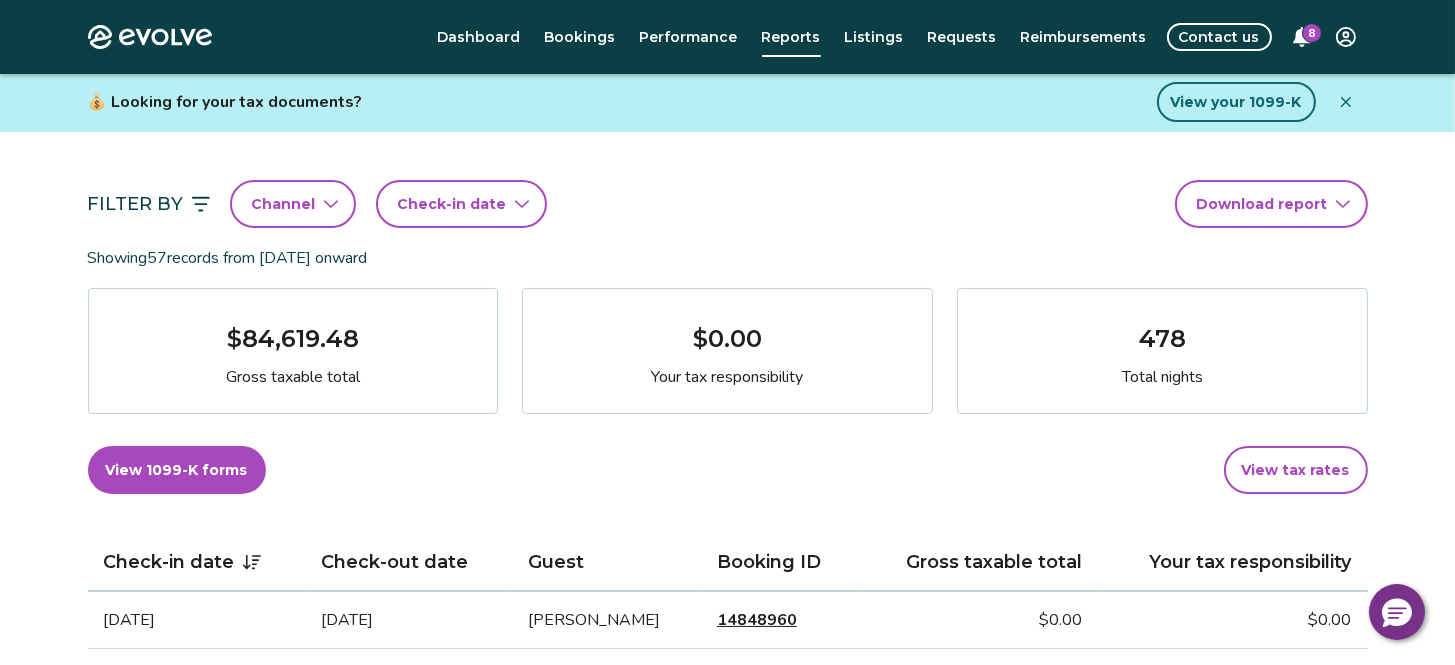 click on "Check-in date" at bounding box center (461, 204) 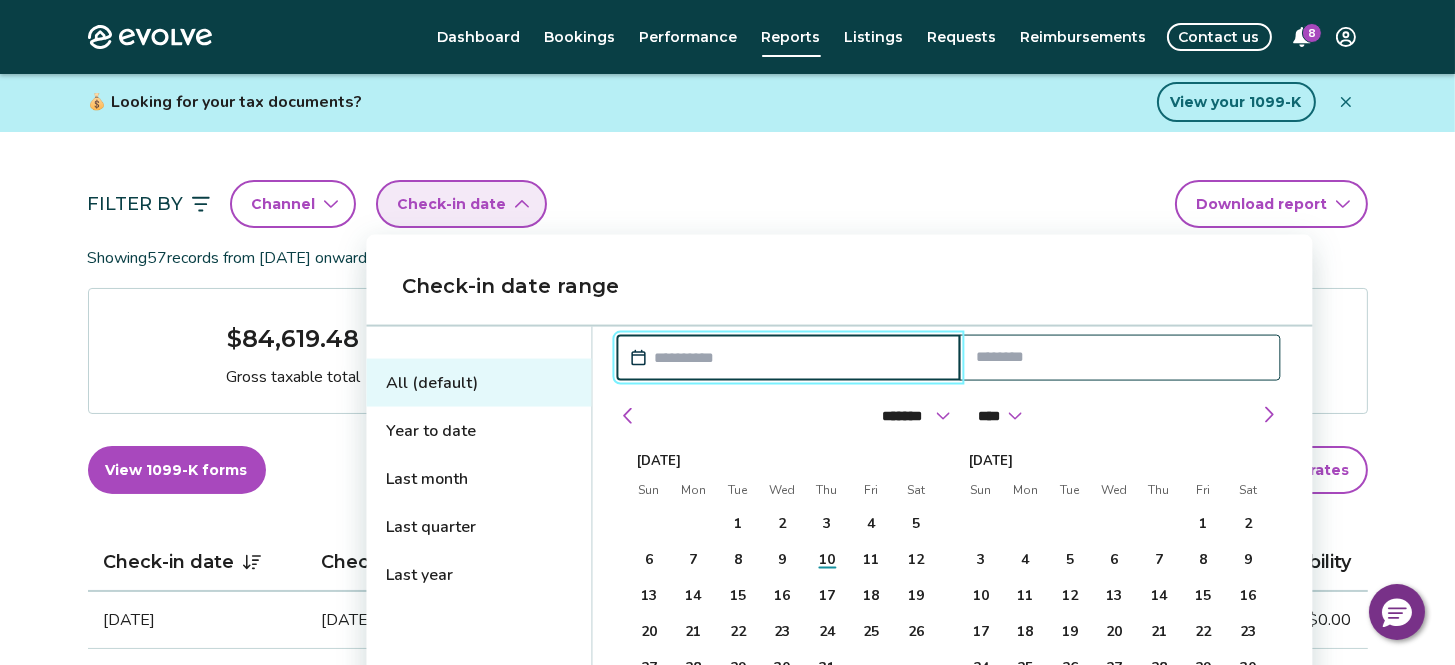 click on "Last quarter" at bounding box center [478, 527] 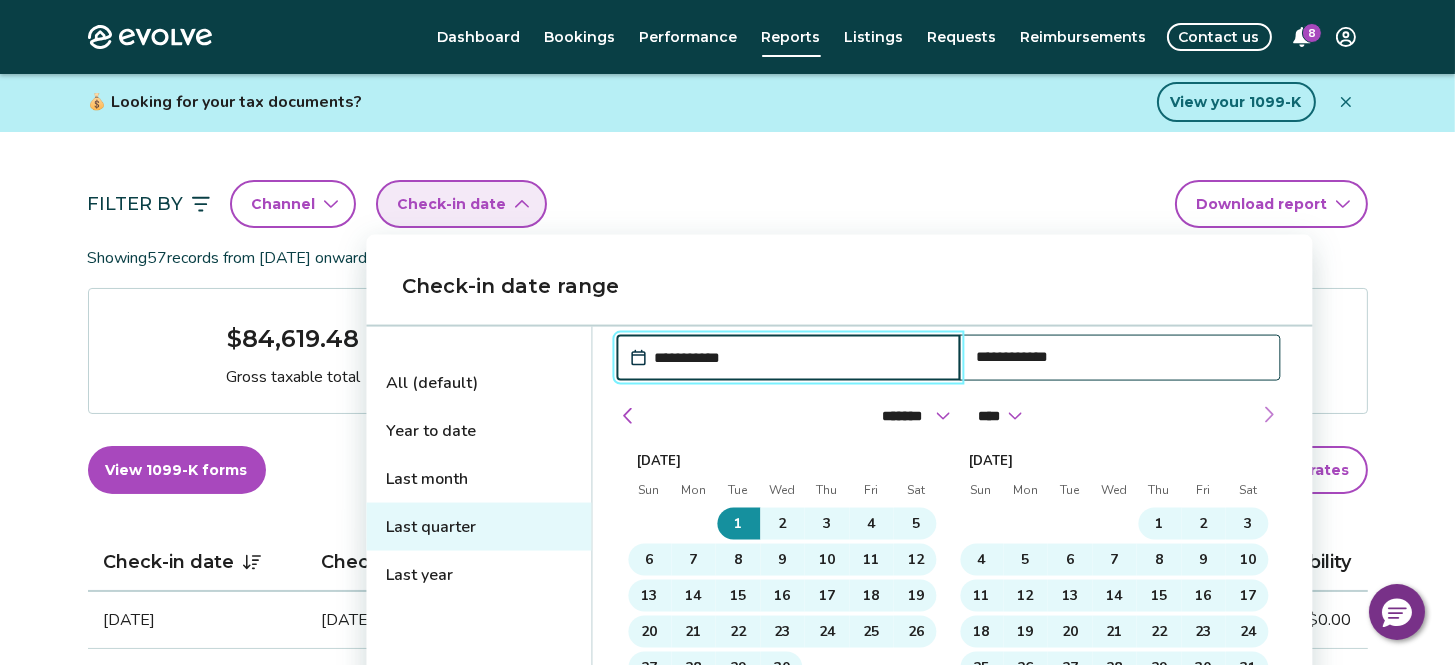 click at bounding box center [1268, 415] 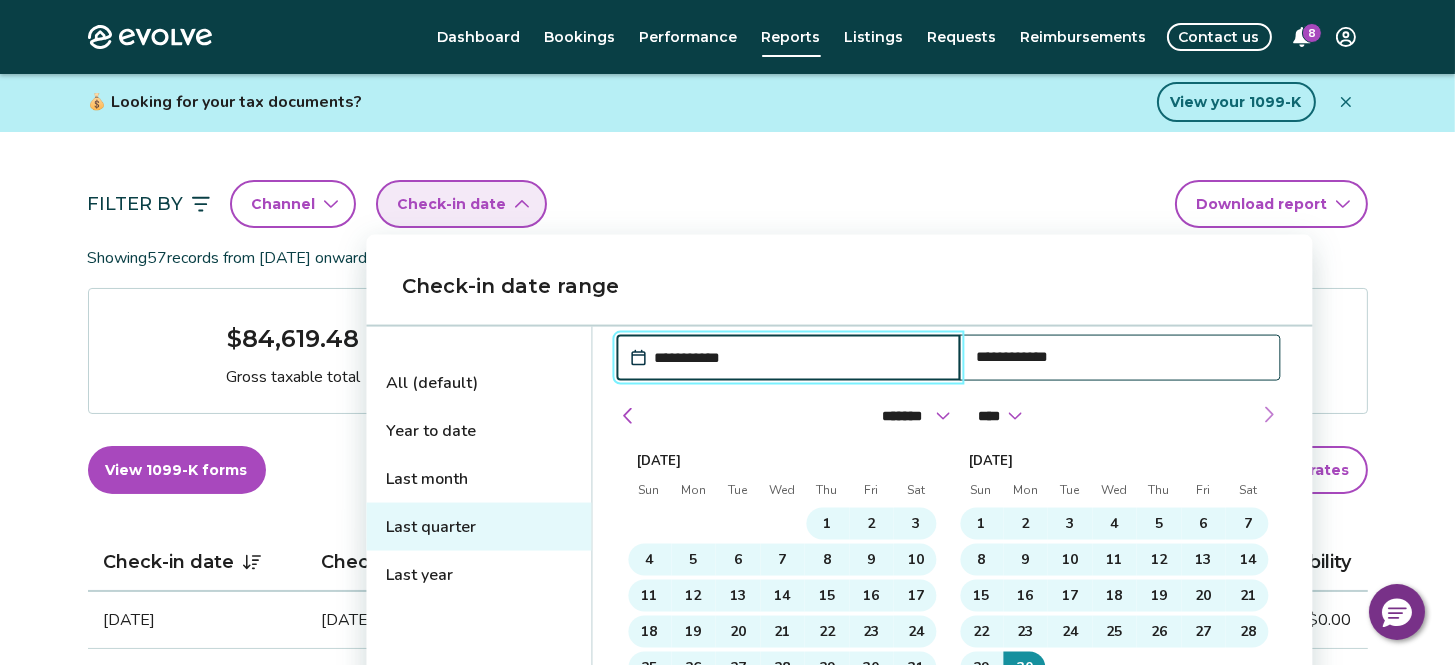 click at bounding box center [1268, 415] 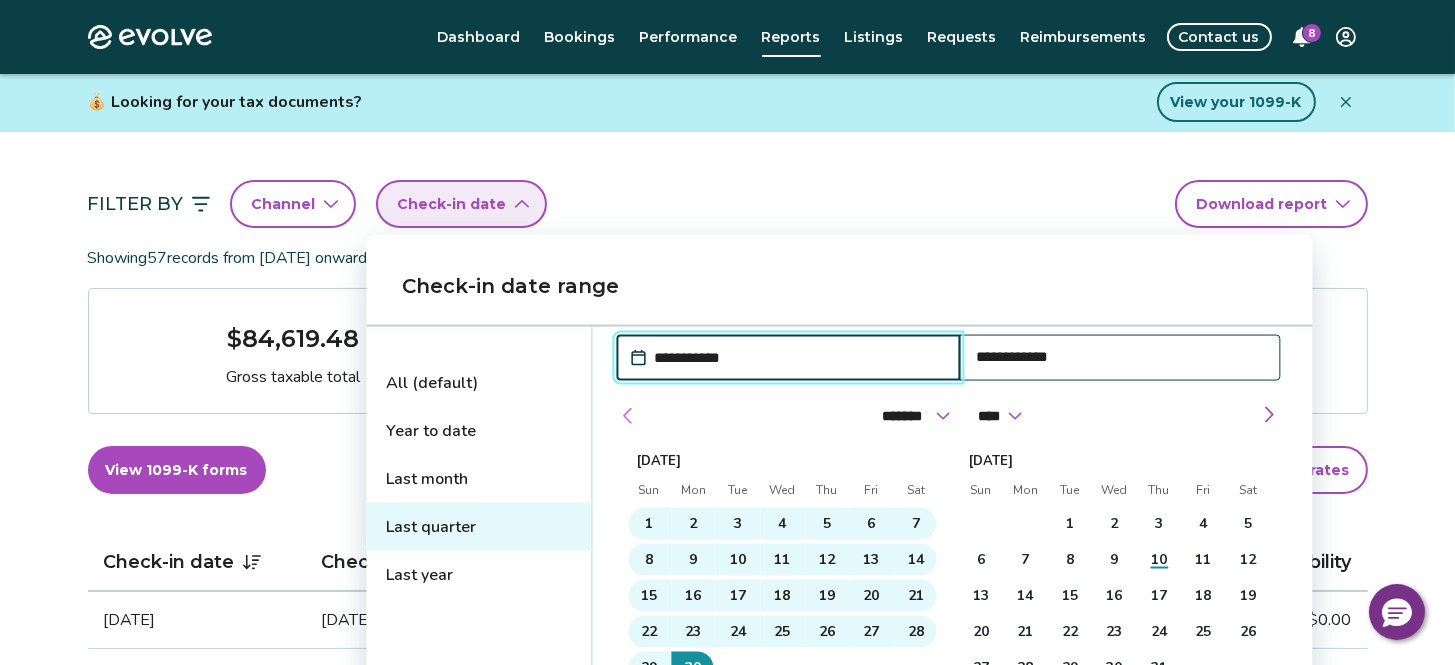 click at bounding box center [628, 416] 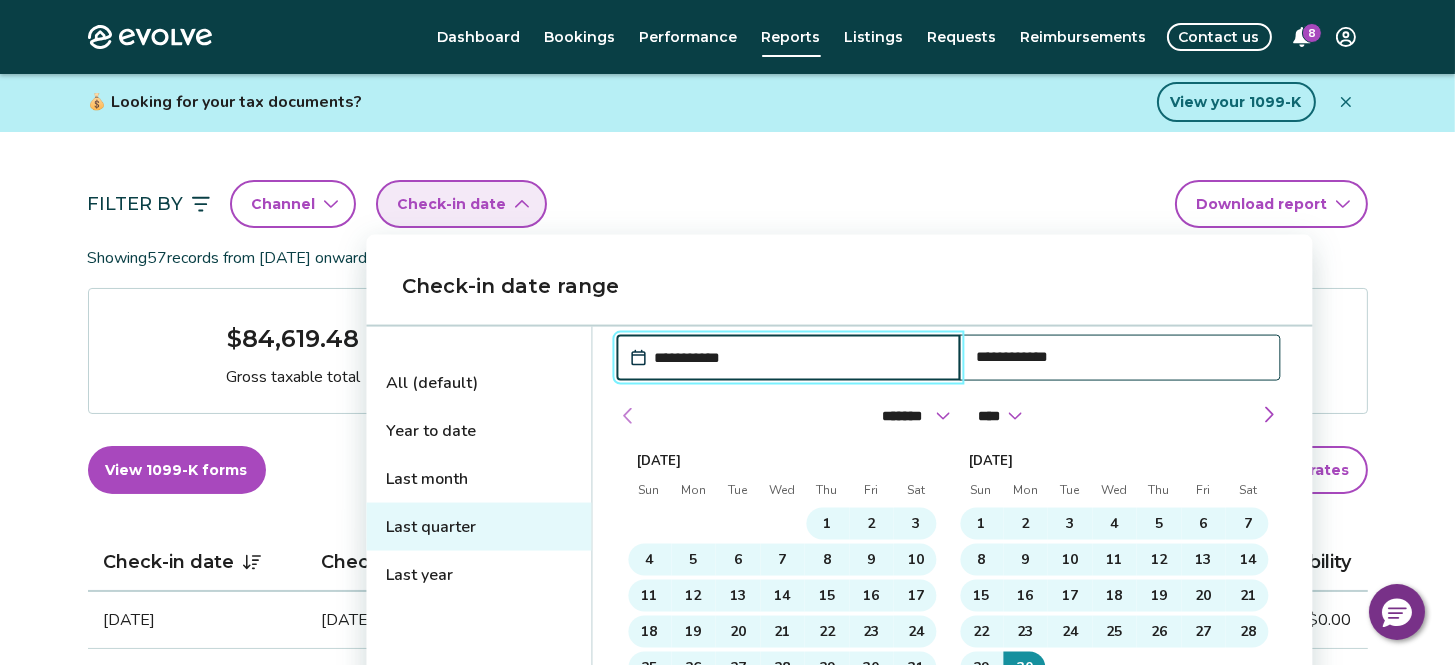 click at bounding box center (628, 416) 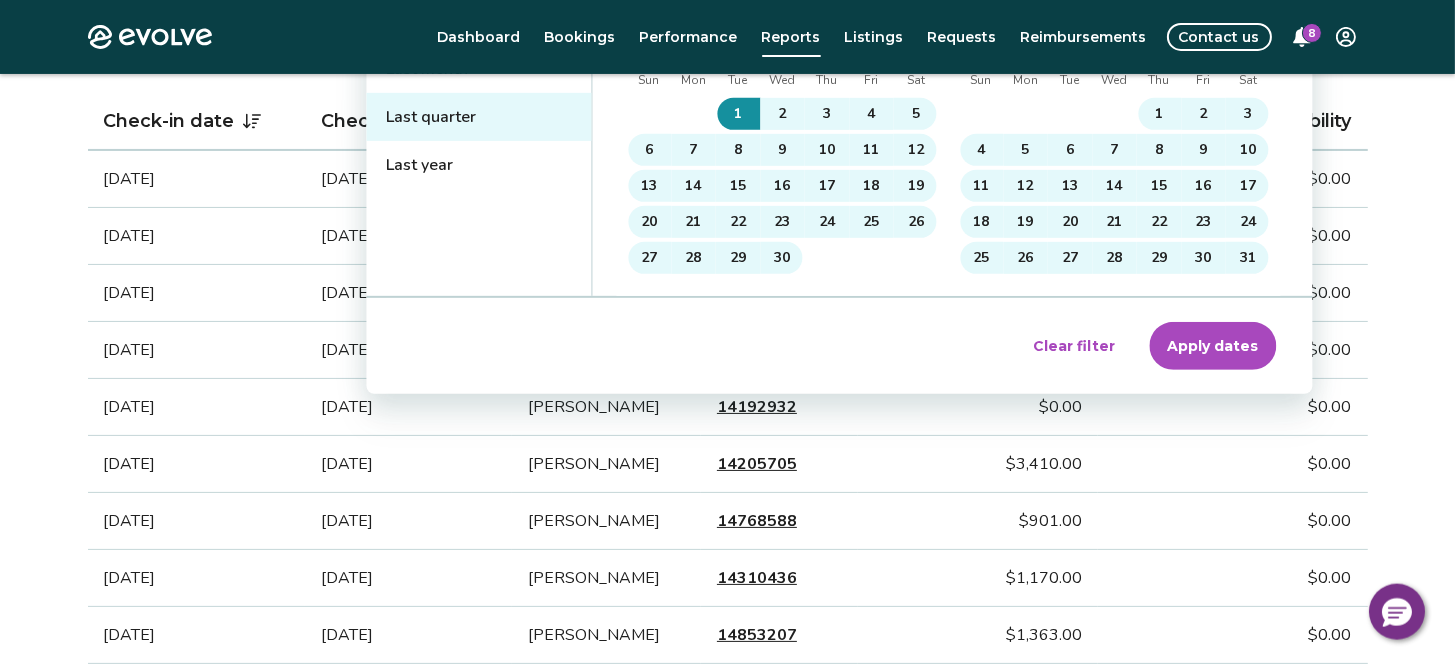scroll, scrollTop: 552, scrollLeft: 0, axis: vertical 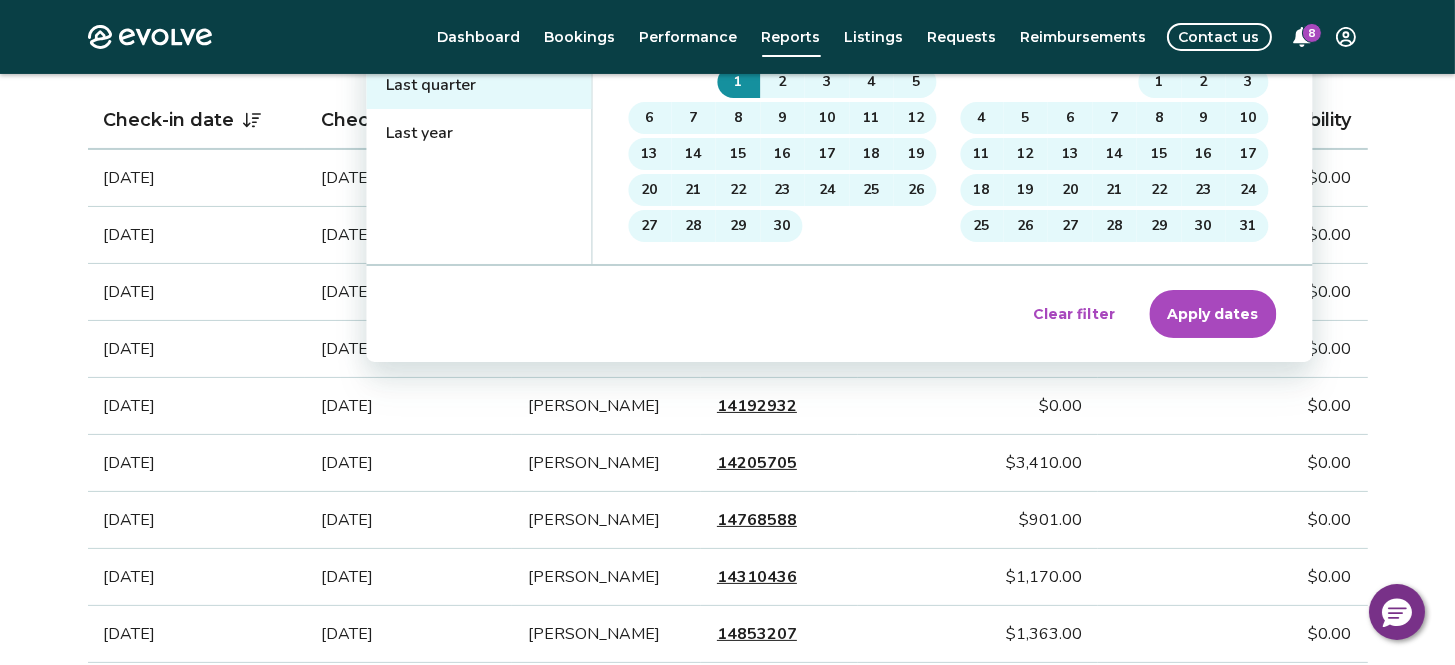 click on "Apply dates" at bounding box center (1212, 314) 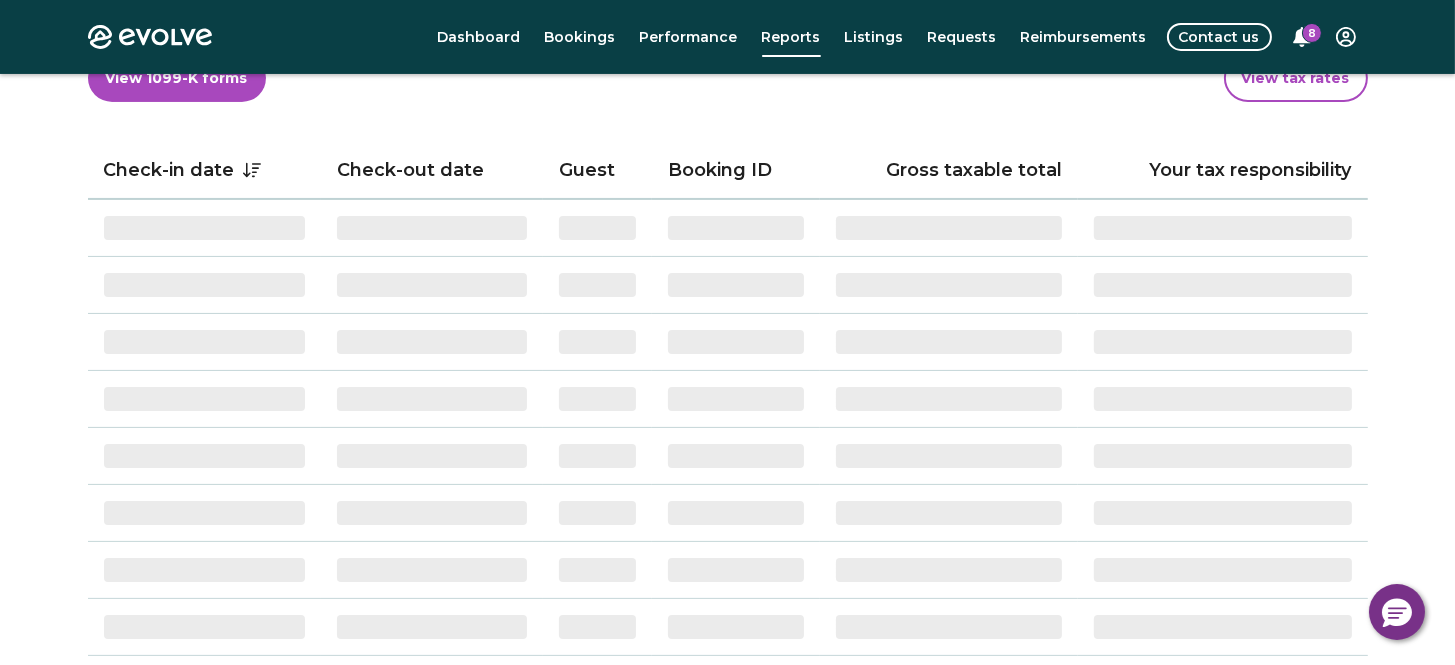 scroll, scrollTop: 0, scrollLeft: 0, axis: both 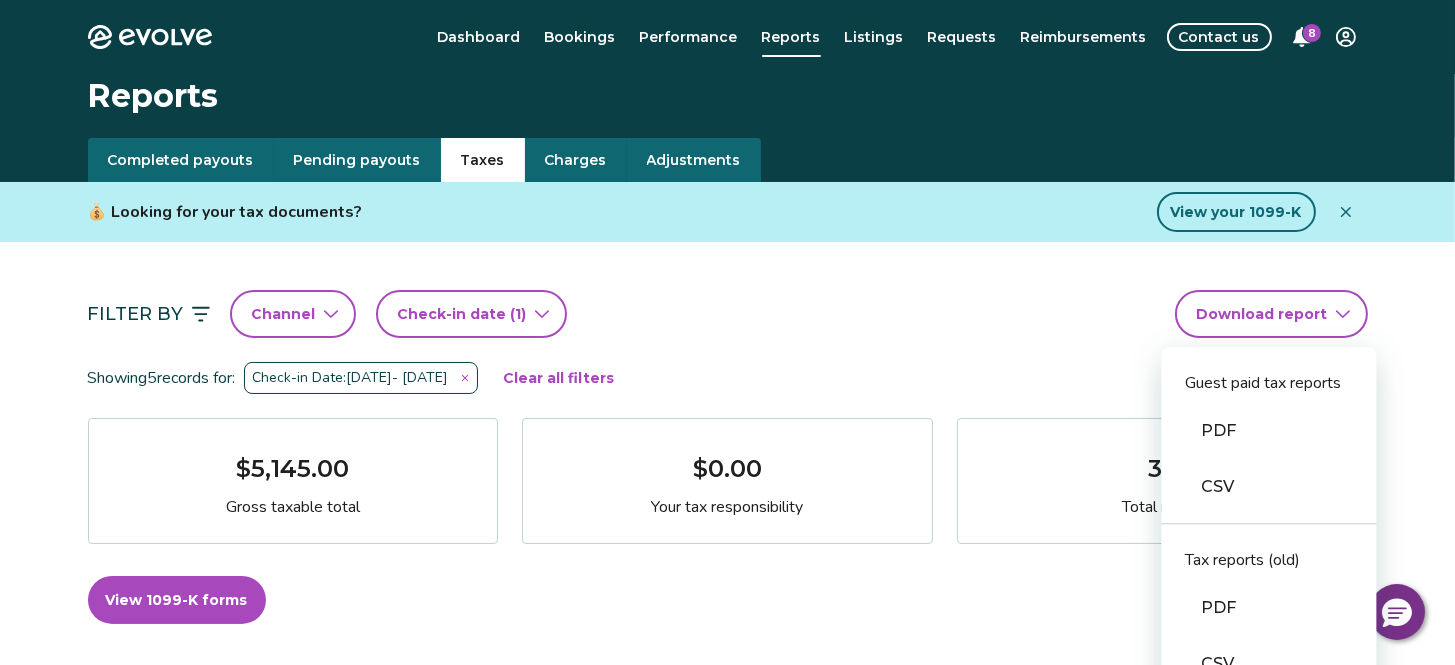click on "Evolve Dashboard Bookings Performance Reports Listings Requests Reimbursements Contact us 8 Reports Completed payouts Pending payouts Taxes Charges Adjustments 💰 Looking for your tax documents? View your 1099-K Filter By  Channel Check-in date (1) Download   report Guest paid tax reports PDF CSV Tax reports (old) PDF CSV Financial reporting guide PDF Showing  5  records   for: Check-in Date:  Apr 1, 2025  -   Jun 30, 2025 Clear all filters $5,145.00 Gross taxable total $0.00 Your tax responsibility 37 Total nights View 1099-K forms View tax rates Check-in date Check-out date Guest Booking ID Gross taxable total Your tax responsibility Jun 25, 2025 Jun 30, 2025 Erin Cassidy 14390498 $0.00 $0.00 Jun 18, 2025 Jun 23, 2025 Rainey Miller 14508429 $1,233.00 $0.00 Jun 18, 2025 Jun 23, 2025 Rainey Miller 14504753 $0.00 $0.00 Jun 2, 2025 Jun 9, 2025 Cyndi Koan 14501870 $1,314.00 $0.00 Apr 15, 2025 Apr 30, 2025 Mr. Sandman 14189776 $2,598.00 $0.00 Tax FAQs How is my gross taxable total calculated? Tax resources |" at bounding box center (727, 911) 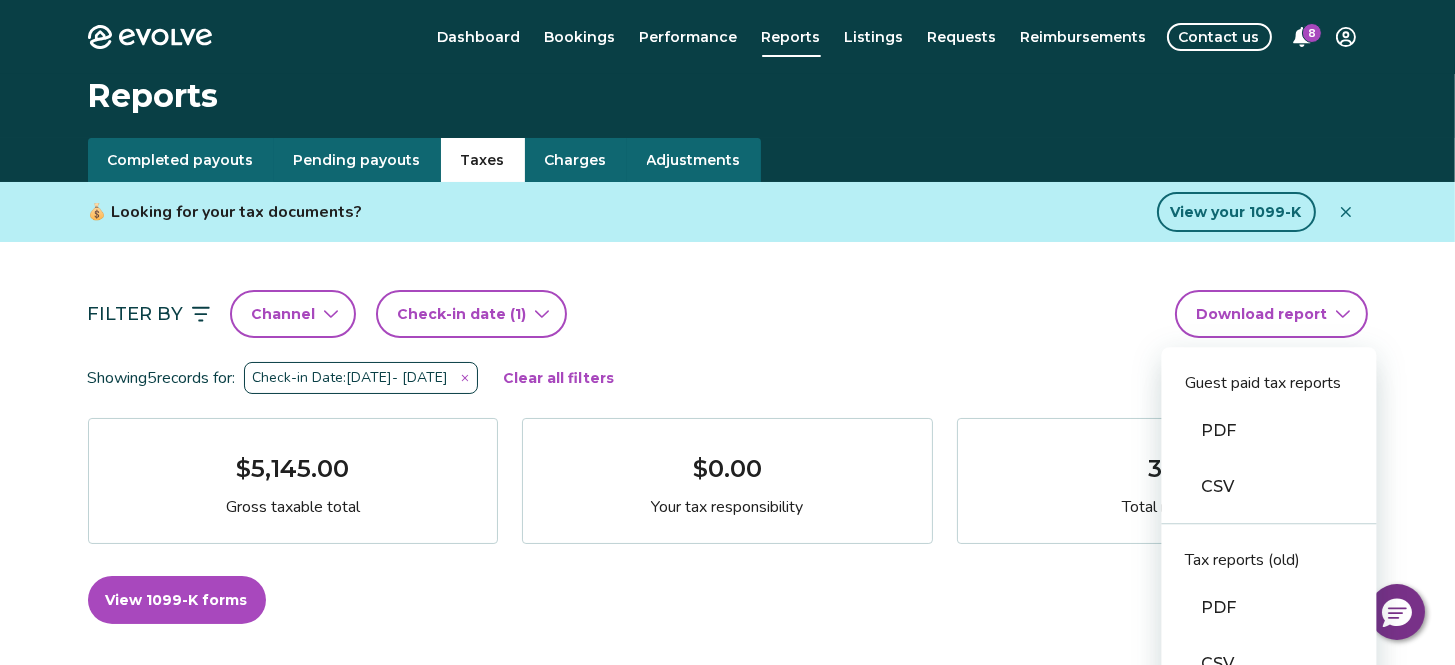 click on "PDF" at bounding box center [1269, 608] 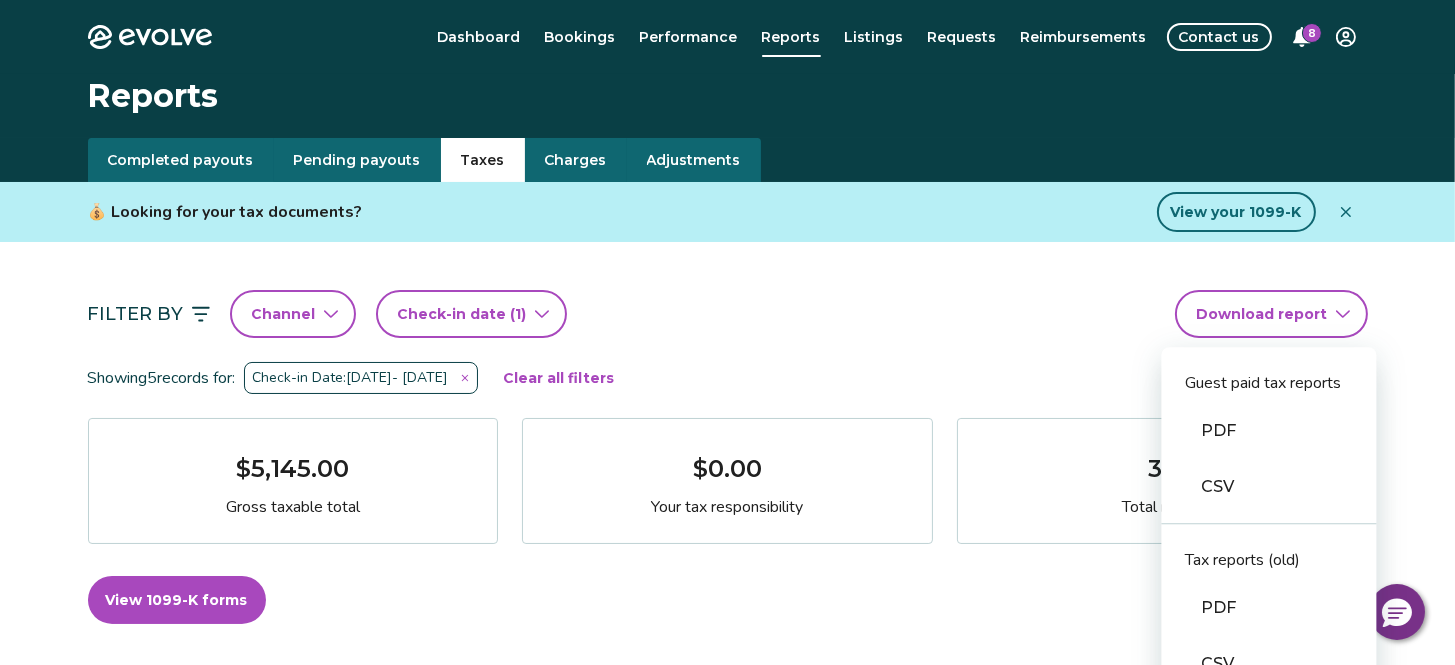 click on "Evolve Dashboard Bookings Performance Reports Listings Requests Reimbursements Contact us 8 Reports Completed payouts Pending payouts Taxes Charges Adjustments 💰 Looking for your tax documents? View your 1099-K Filter By  Channel Check-in date (1) Download   report Guest paid tax reports PDF CSV Tax reports (old) PDF CSV Financial reporting guide PDF Showing  5  records   for: Check-in Date:  Apr 1, 2025  -   Jun 30, 2025 Clear all filters $5,145.00 Gross taxable total $0.00 Your tax responsibility 37 Total nights View 1099-K forms View tax rates Check-in date Check-out date Guest Booking ID Gross taxable total Your tax responsibility Jun 25, 2025 Jun 30, 2025 Erin Cassidy 14390498 $0.00 $0.00 Jun 18, 2025 Jun 23, 2025 Rainey Miller 14508429 $1,233.00 $0.00 Jun 18, 2025 Jun 23, 2025 Rainey Miller 14504753 $0.00 $0.00 Jun 2, 2025 Jun 9, 2025 Cyndi Koan 14501870 $1,314.00 $0.00 Apr 15, 2025 Apr 30, 2025 Mr. Sandman 14189776 $2,598.00 $0.00 Tax FAQs How is my gross taxable total calculated? Tax resources |" at bounding box center [727, 911] 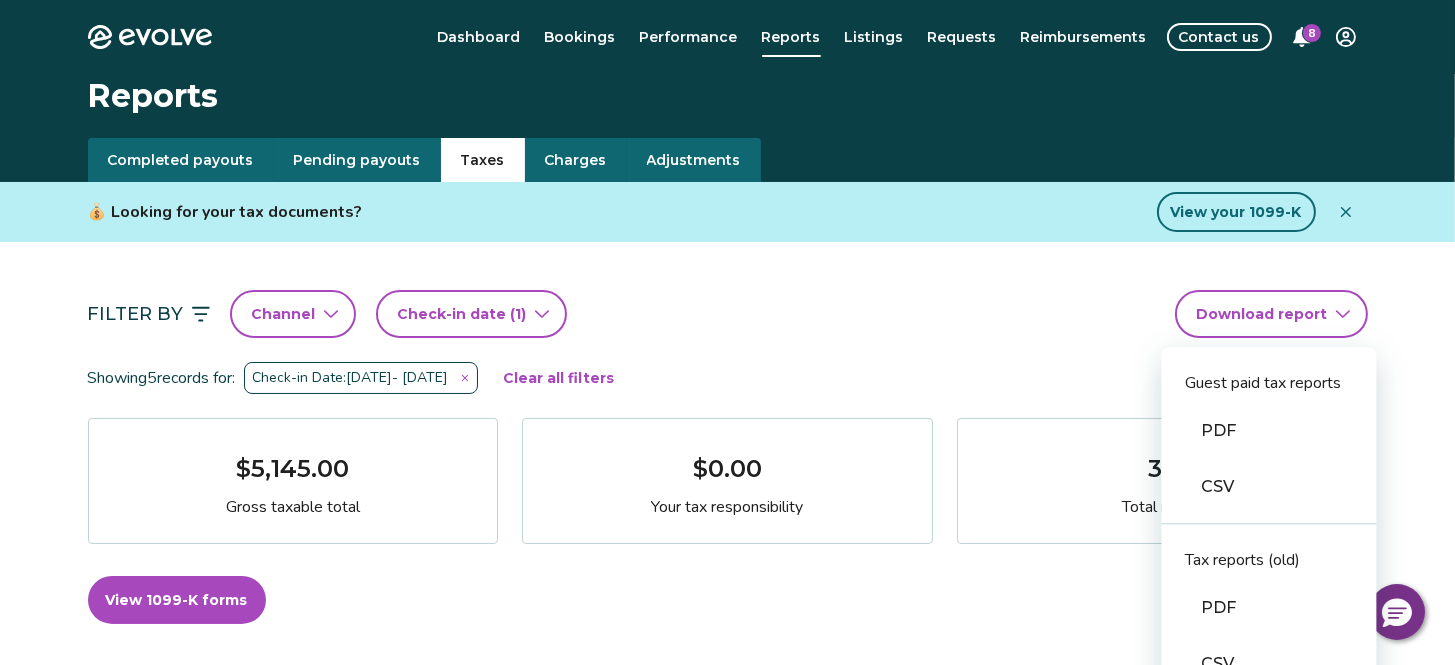click on "PDF" at bounding box center [1269, 431] 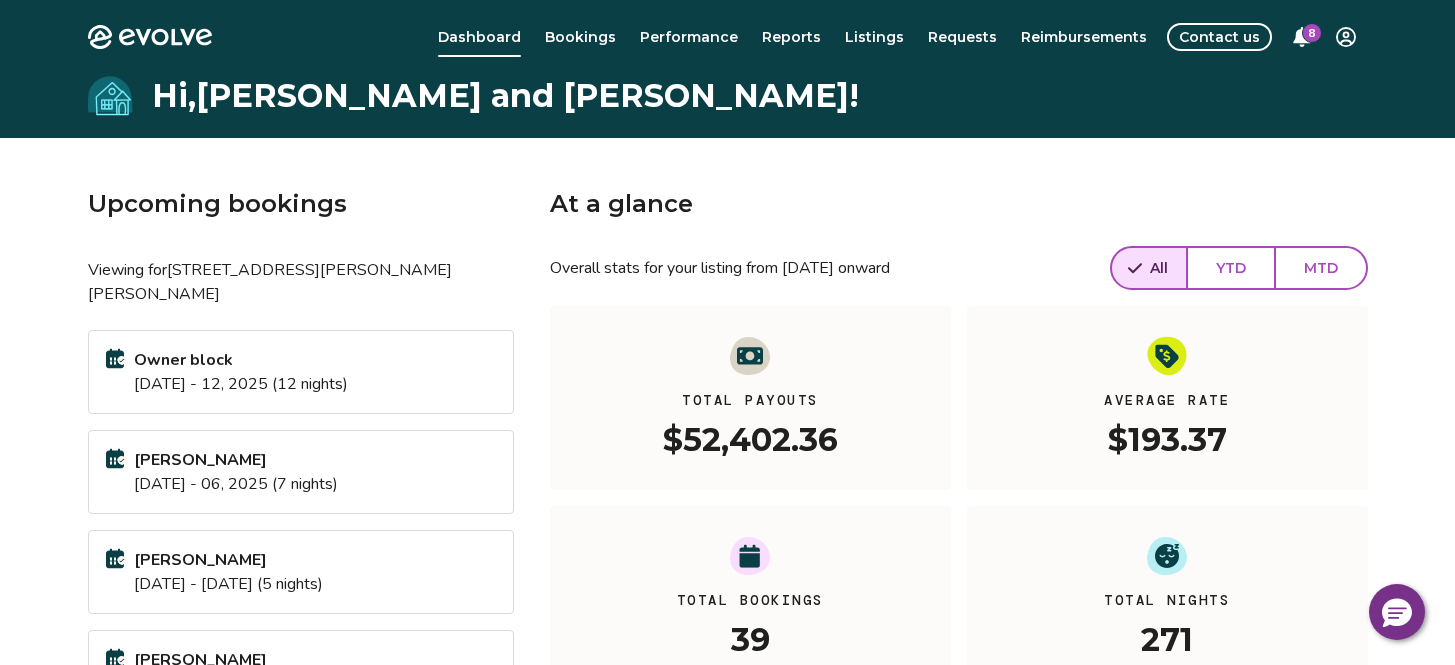 scroll, scrollTop: 0, scrollLeft: 0, axis: both 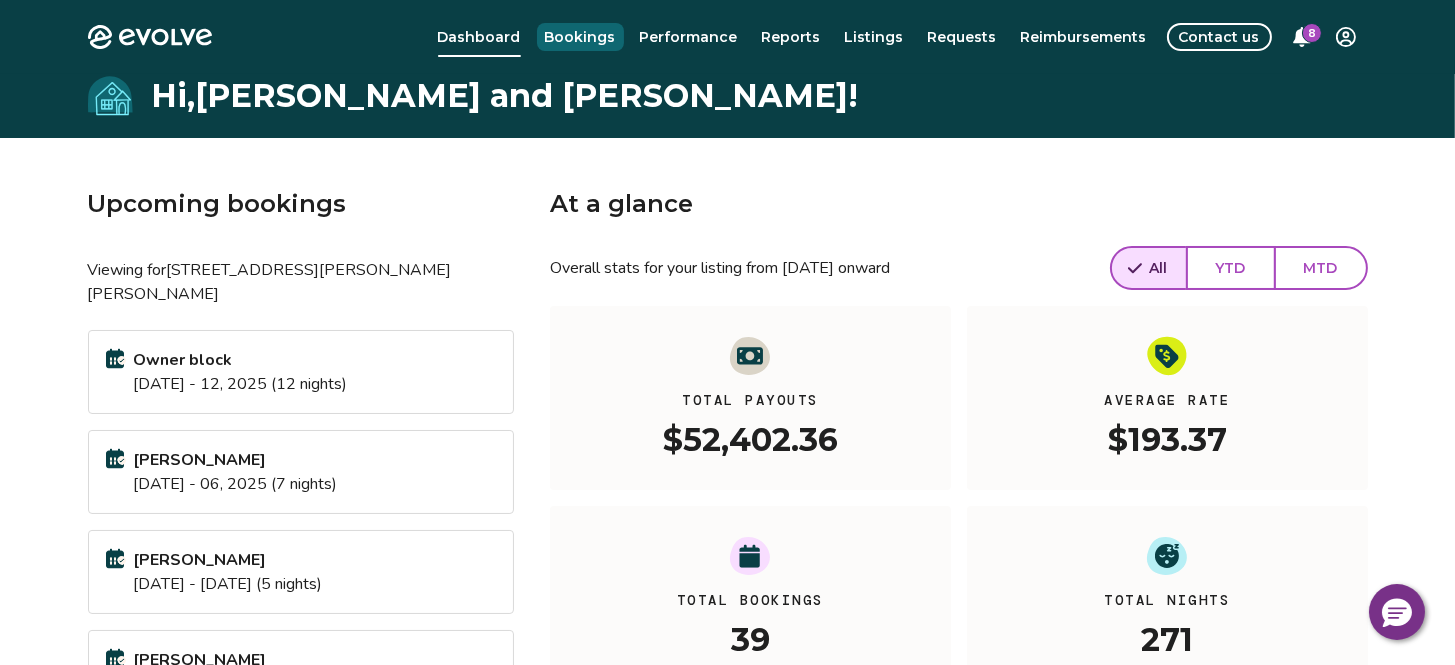 click on "Bookings" at bounding box center [580, 37] 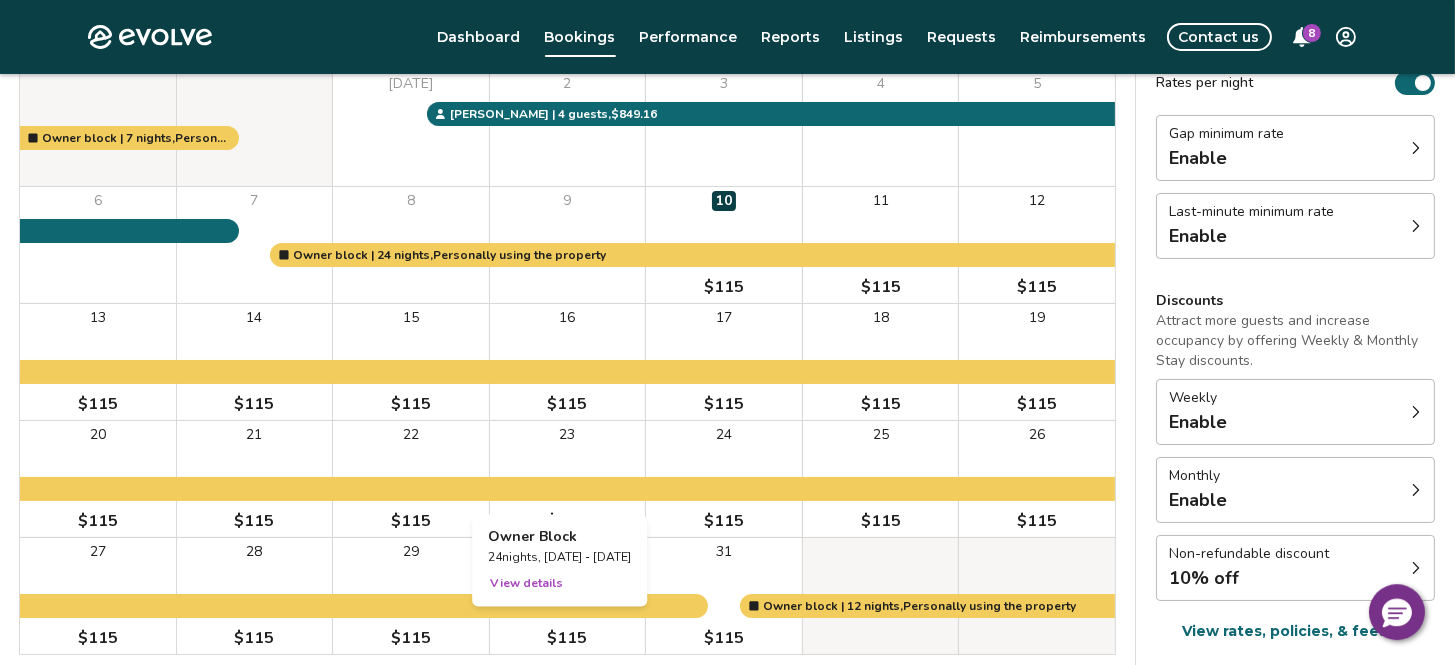 scroll, scrollTop: 37, scrollLeft: 0, axis: vertical 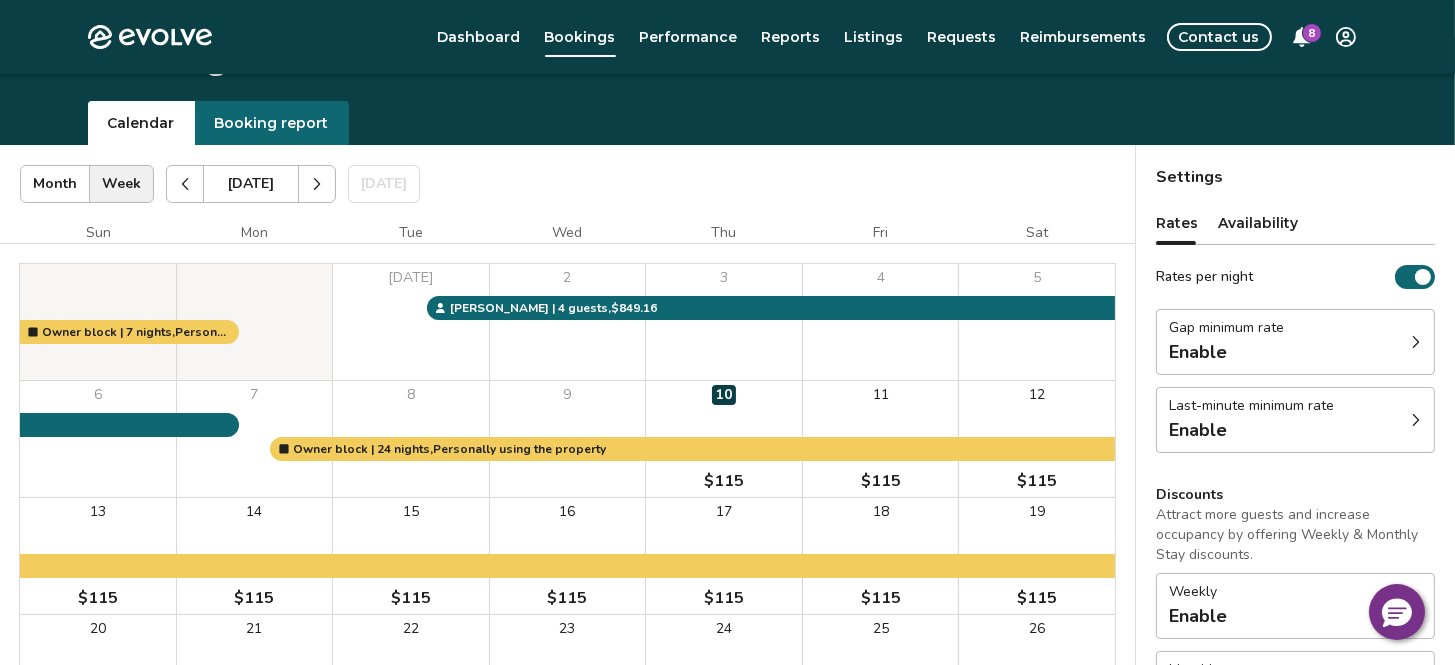 click at bounding box center (317, 184) 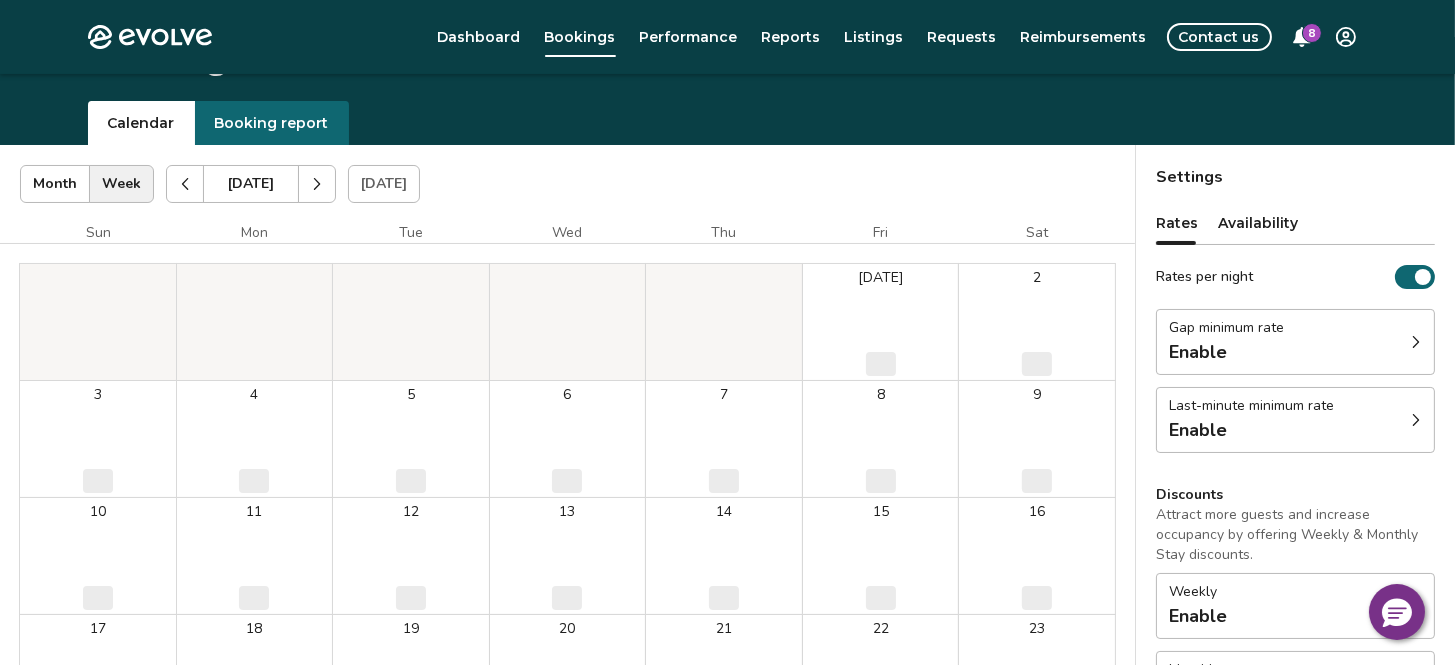 click at bounding box center (317, 184) 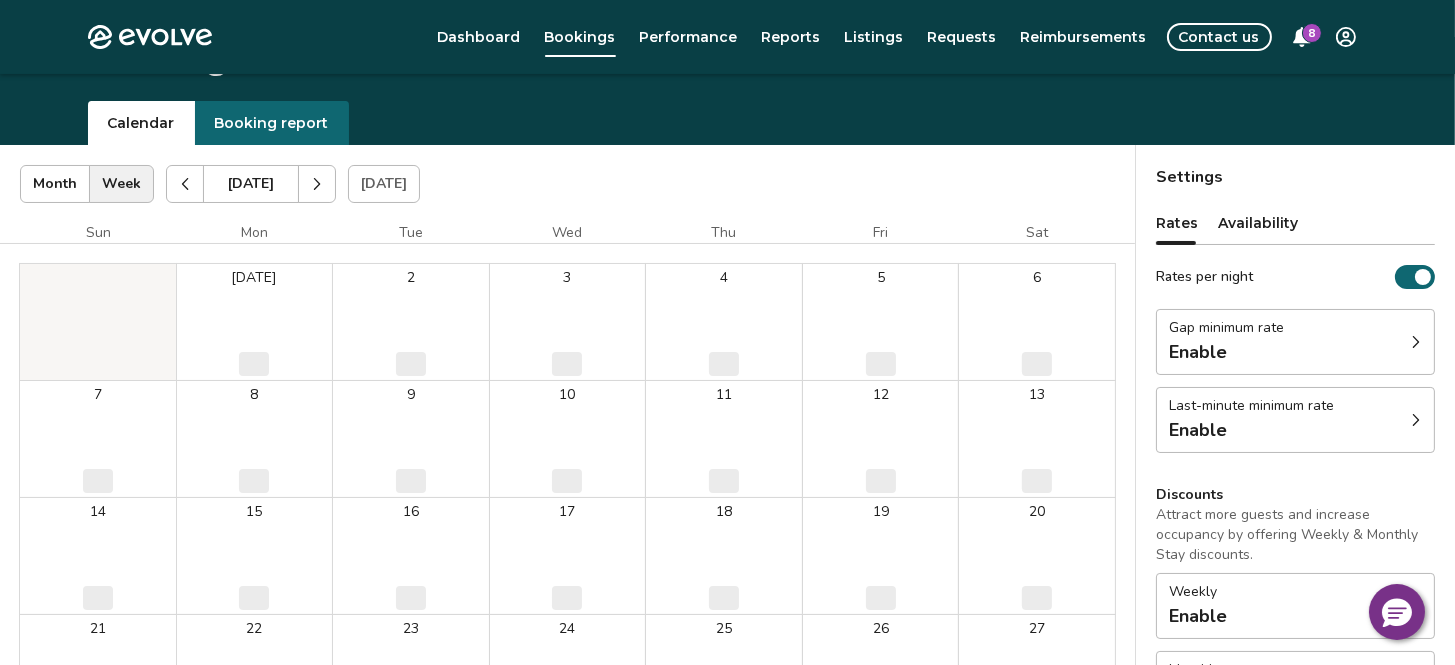 click at bounding box center [317, 184] 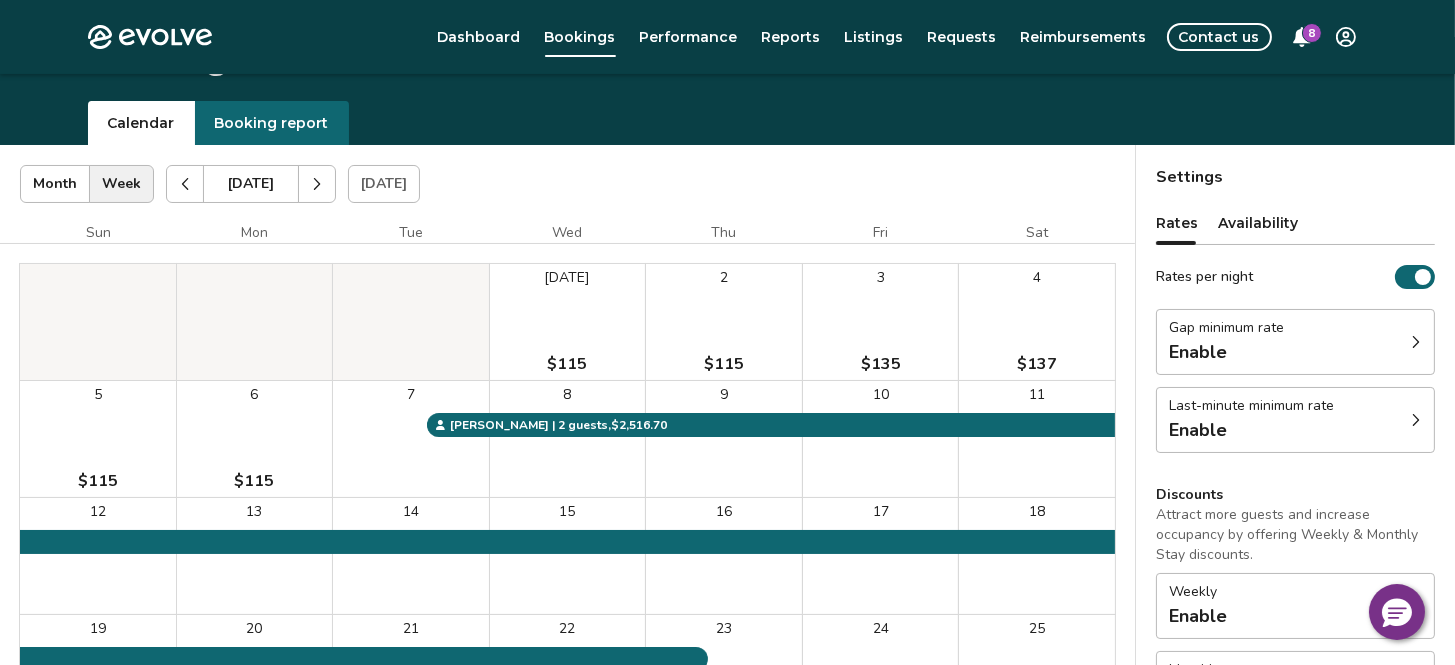 click 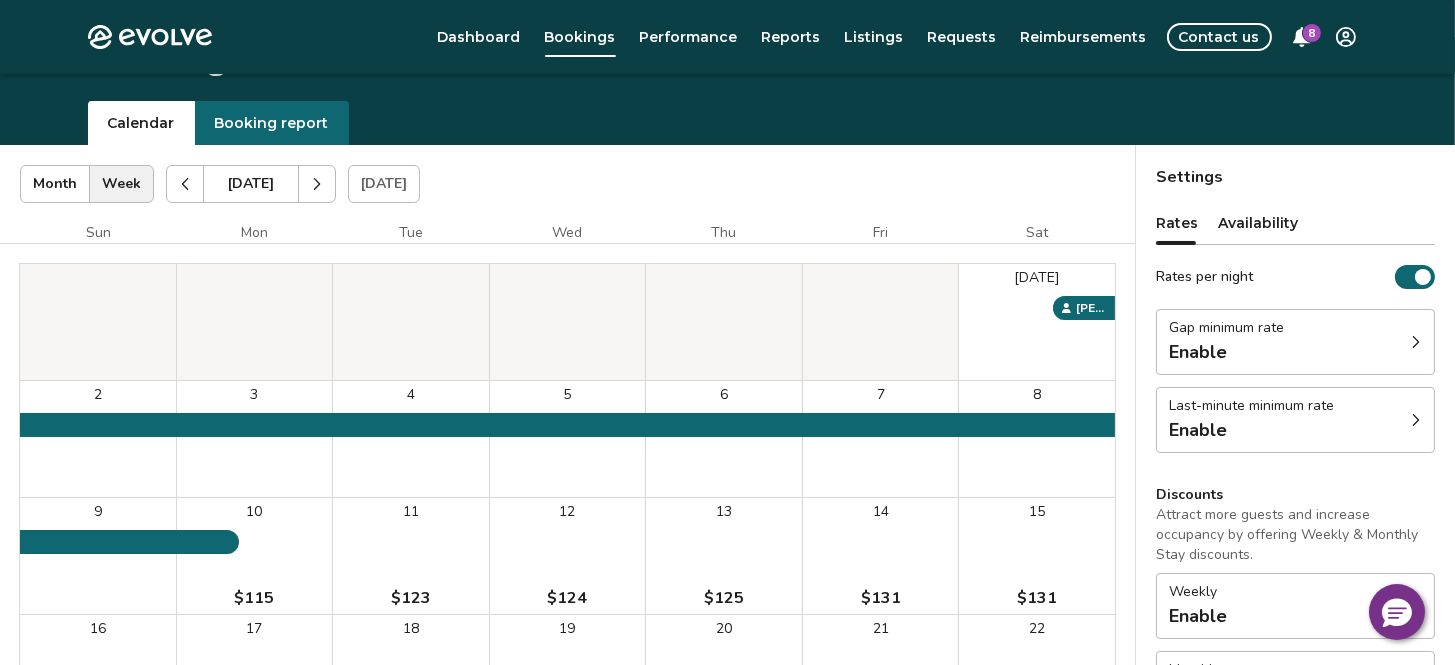 click 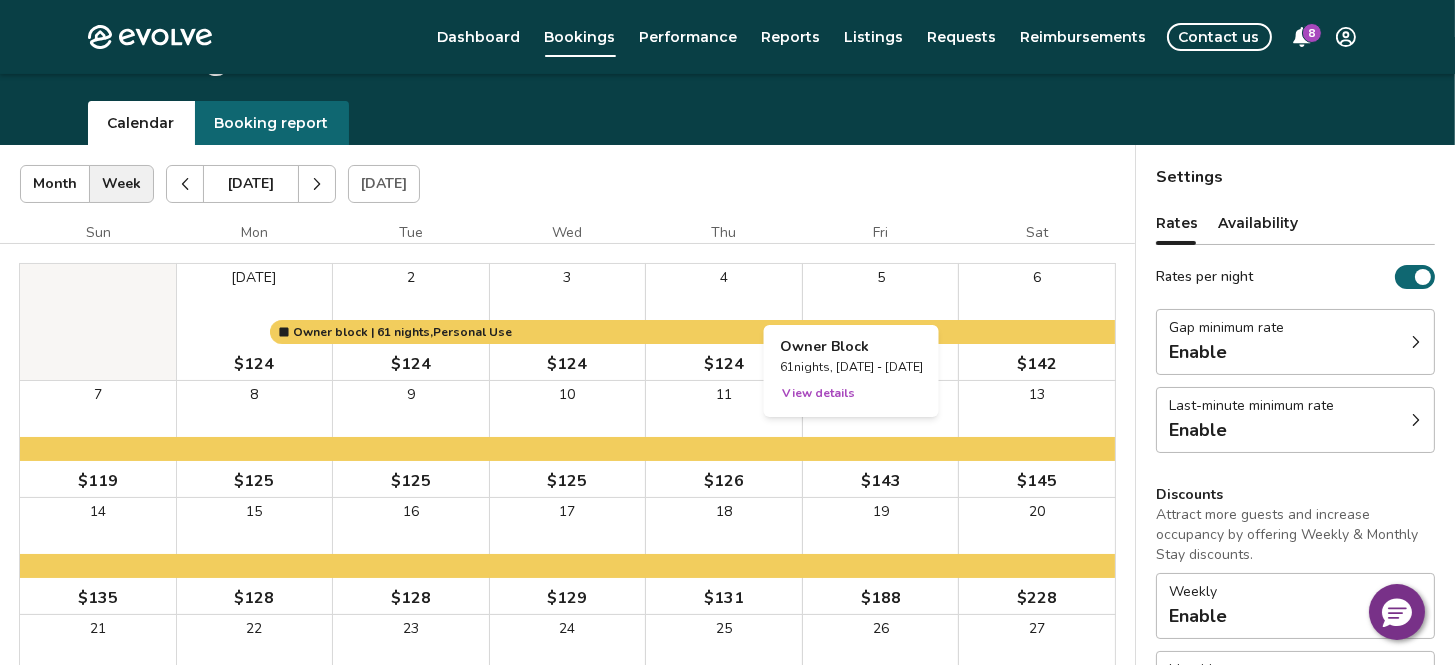 scroll, scrollTop: 147, scrollLeft: 0, axis: vertical 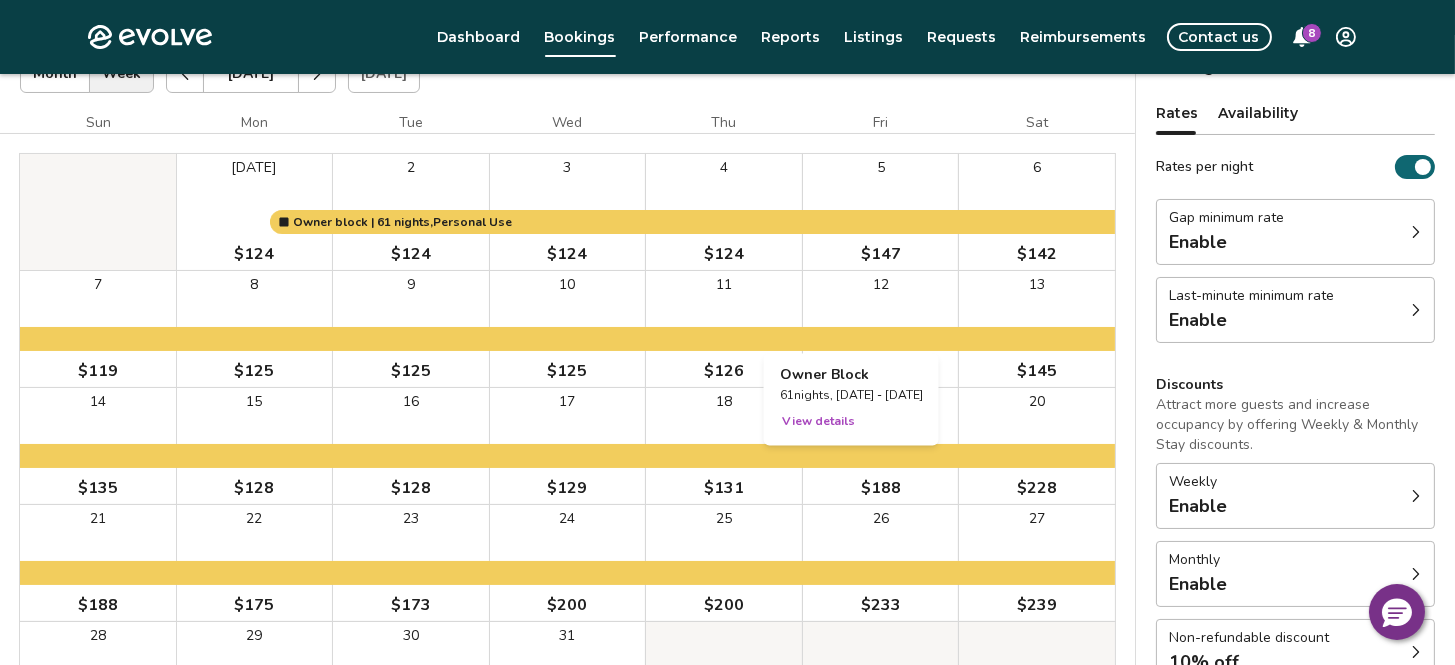 click on "View details" at bounding box center [818, 421] 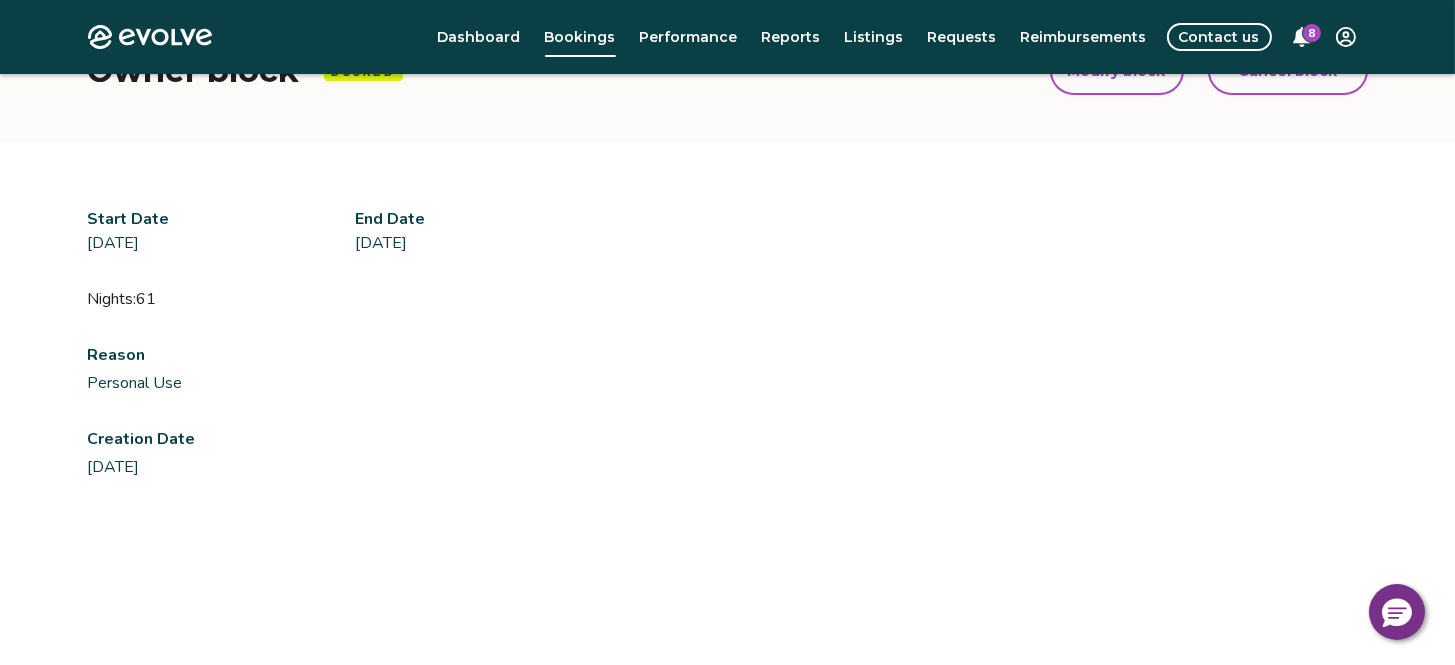 scroll, scrollTop: 0, scrollLeft: 0, axis: both 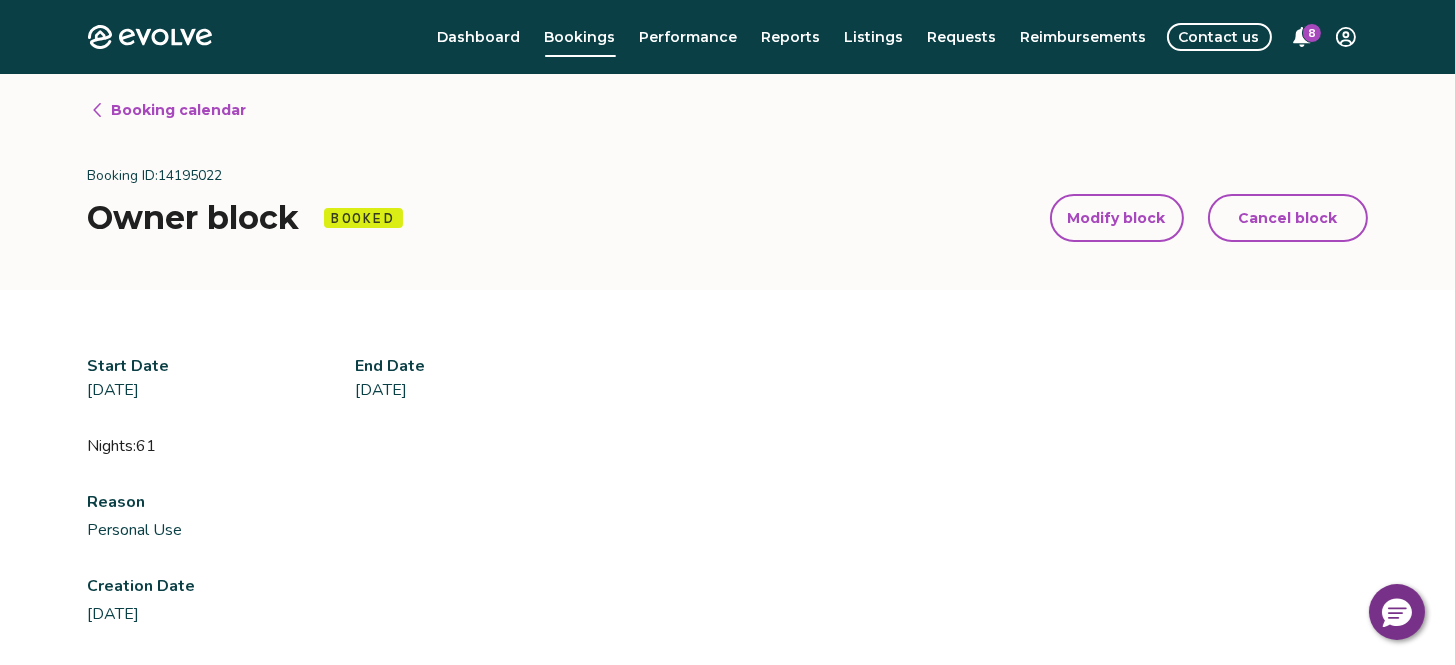 click on "Cancel block" at bounding box center [1288, 218] 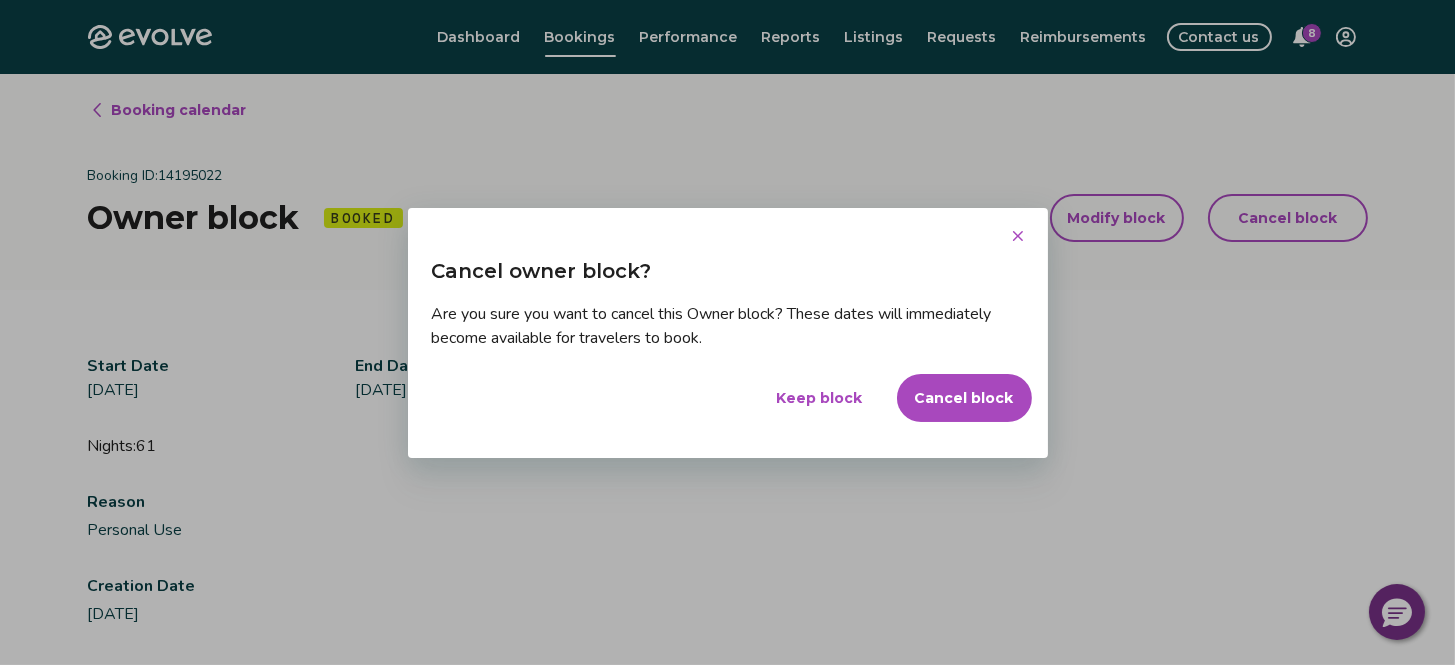 click on "Cancel block" at bounding box center [964, 398] 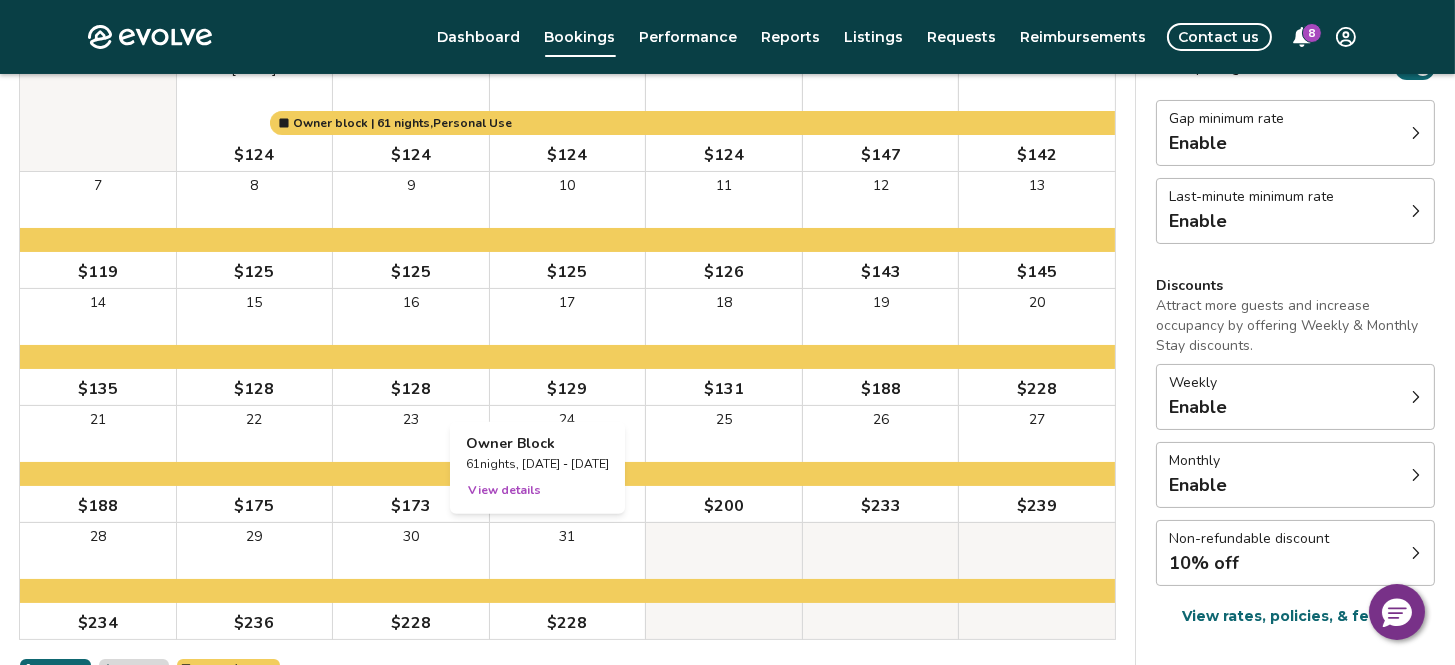 scroll, scrollTop: 37, scrollLeft: 0, axis: vertical 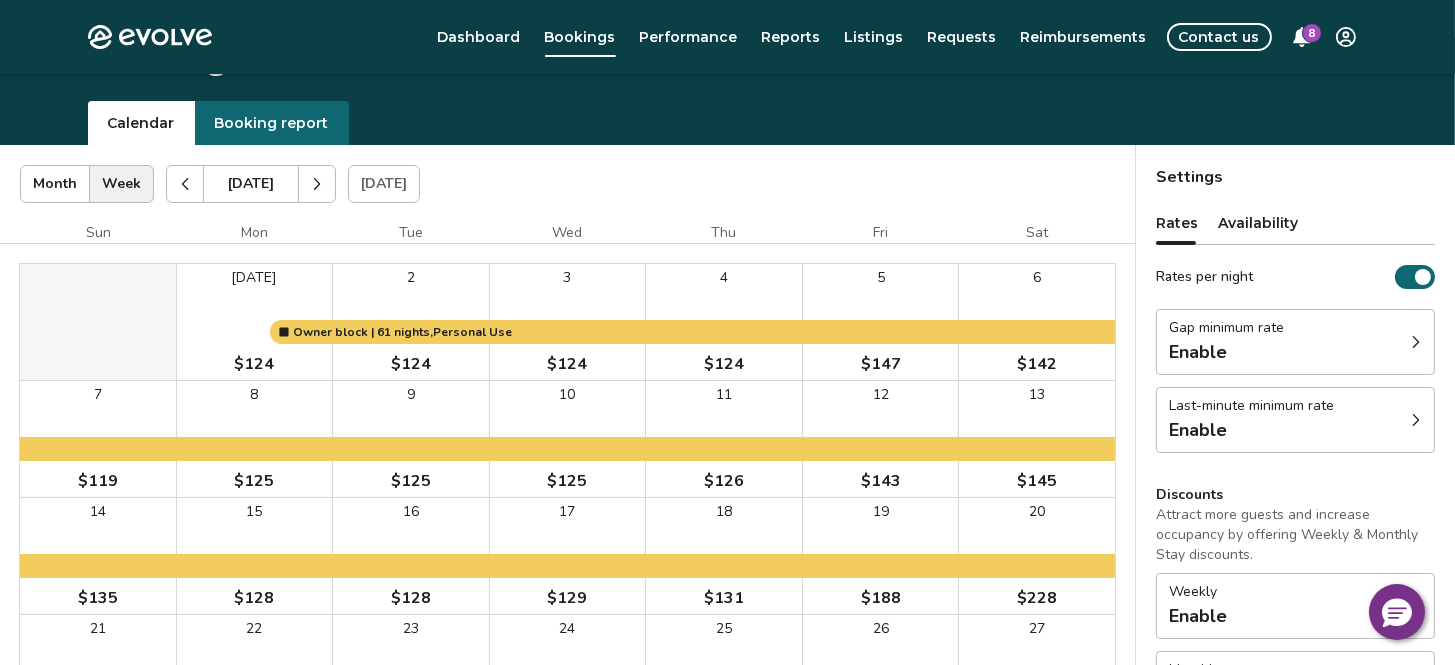 click 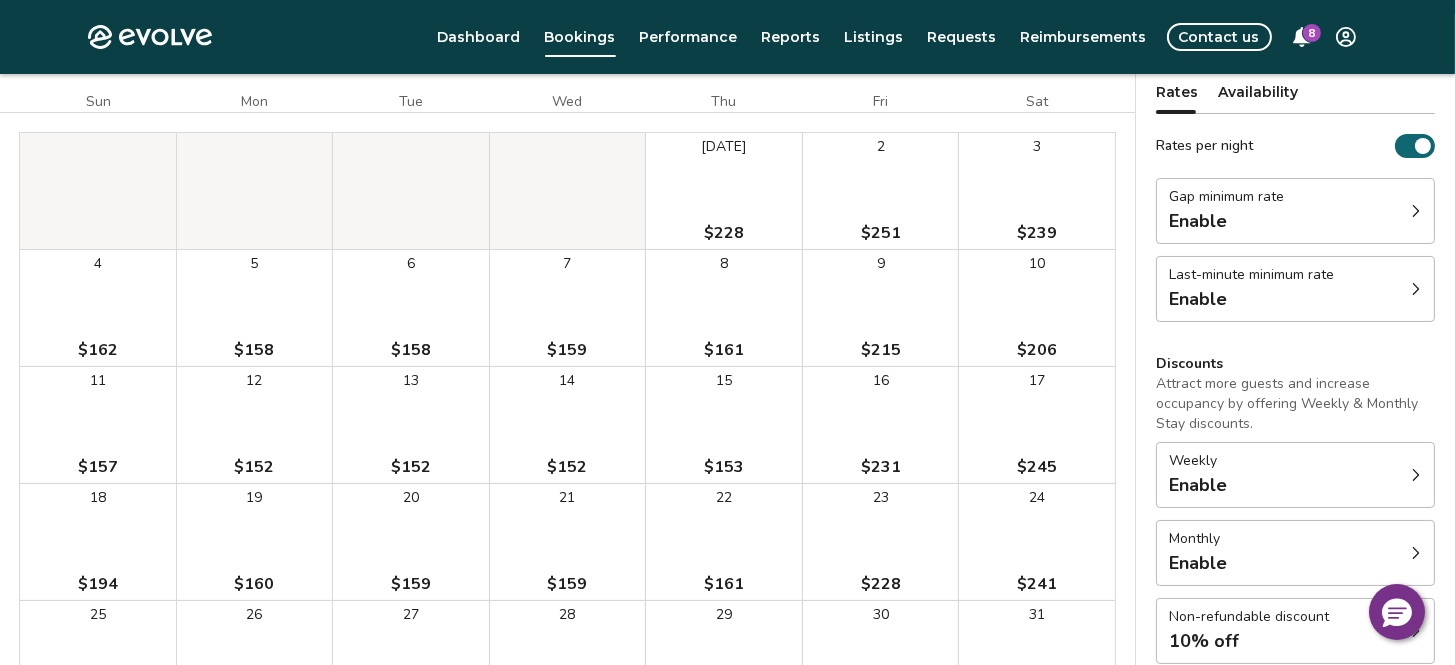 scroll, scrollTop: 37, scrollLeft: 0, axis: vertical 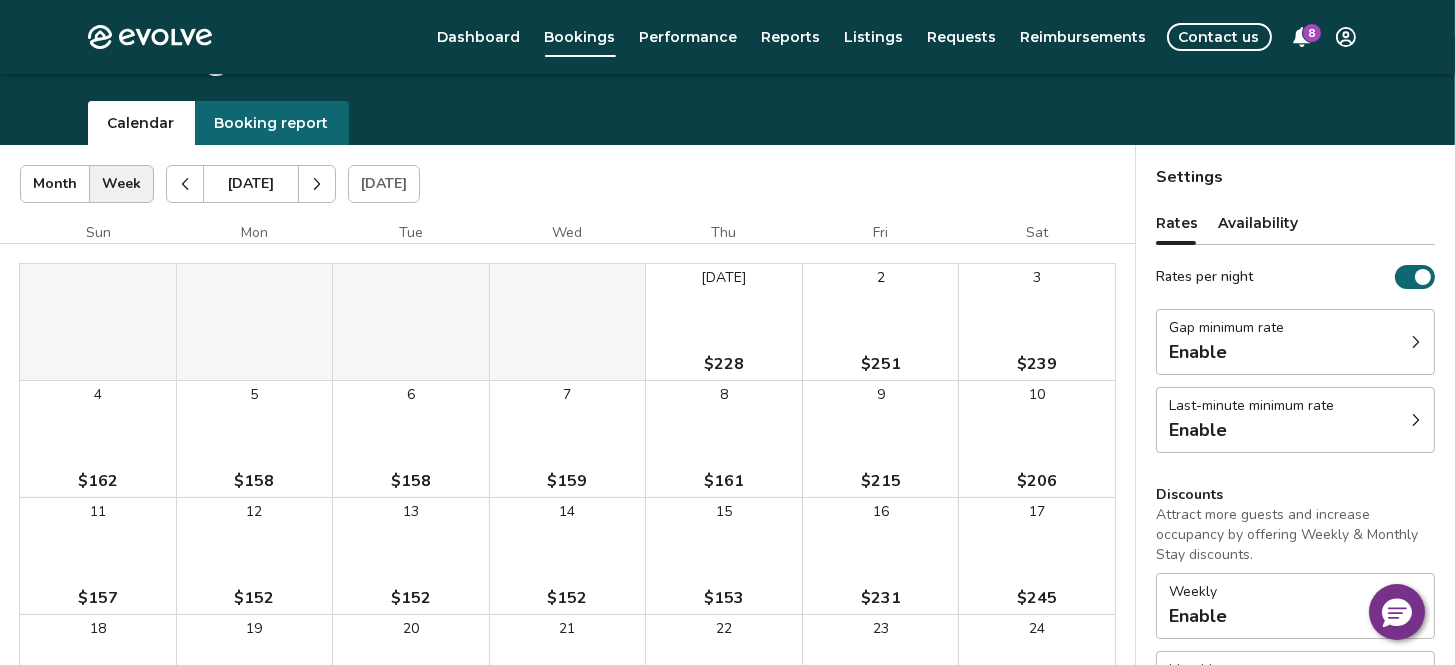 click at bounding box center [185, 184] 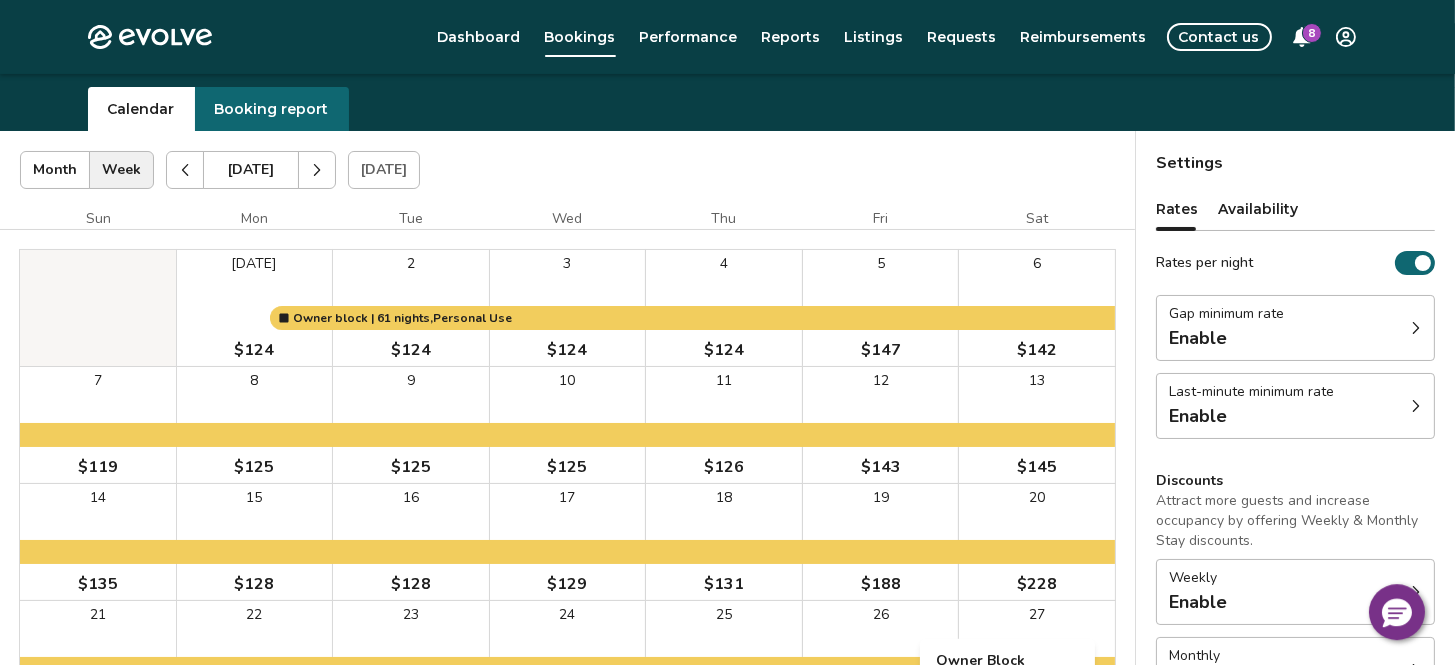 scroll, scrollTop: 37, scrollLeft: 0, axis: vertical 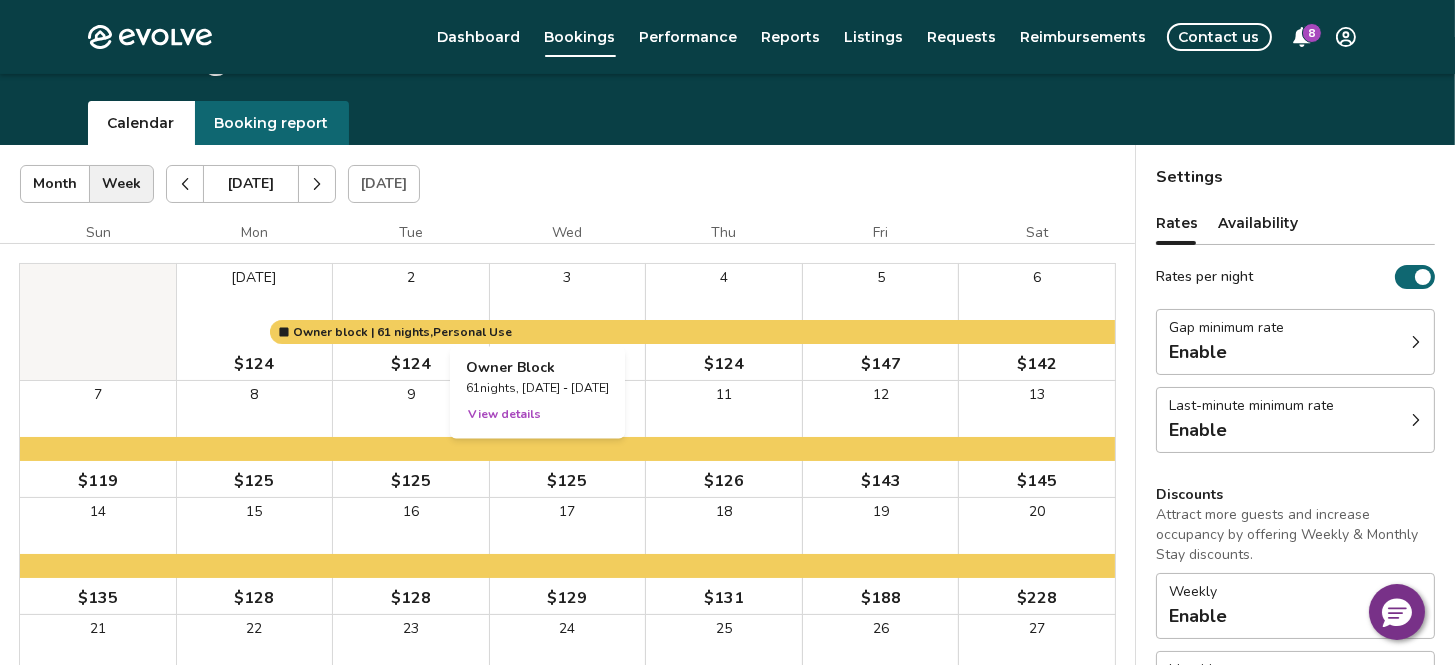 click on "View details" at bounding box center (504, 415) 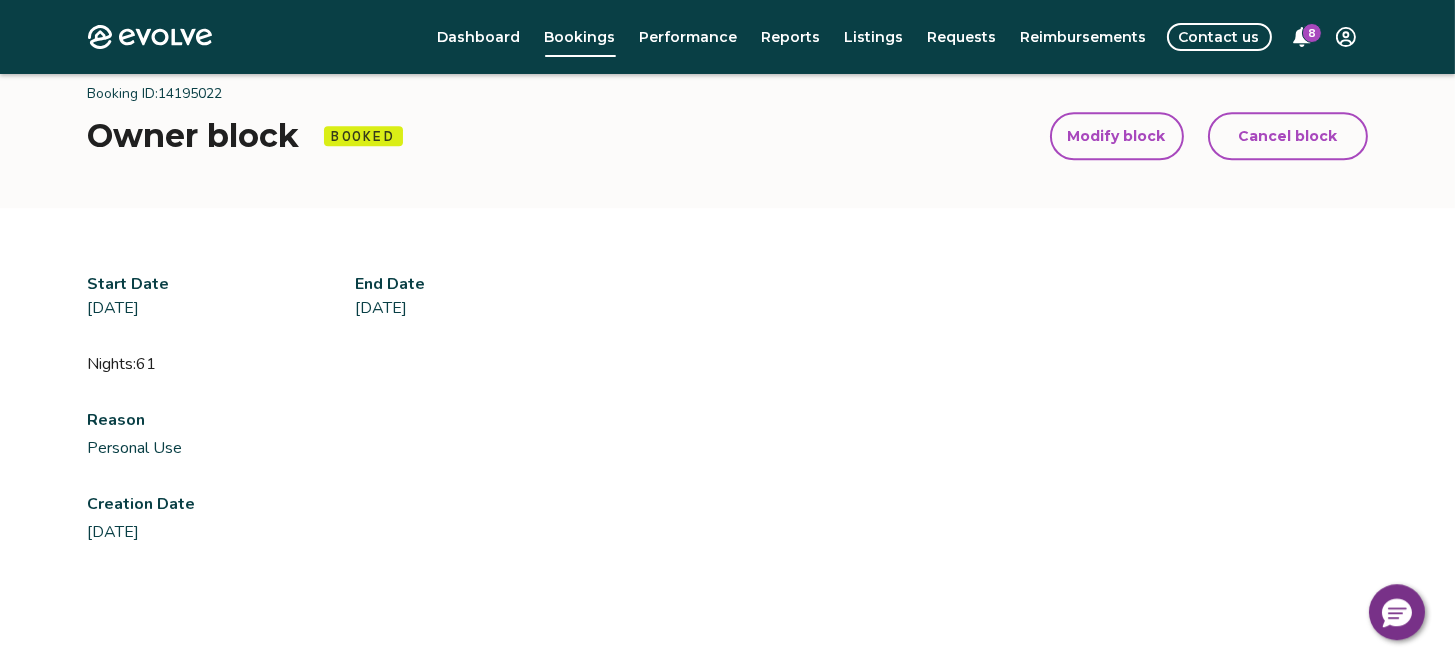 scroll, scrollTop: 37, scrollLeft: 0, axis: vertical 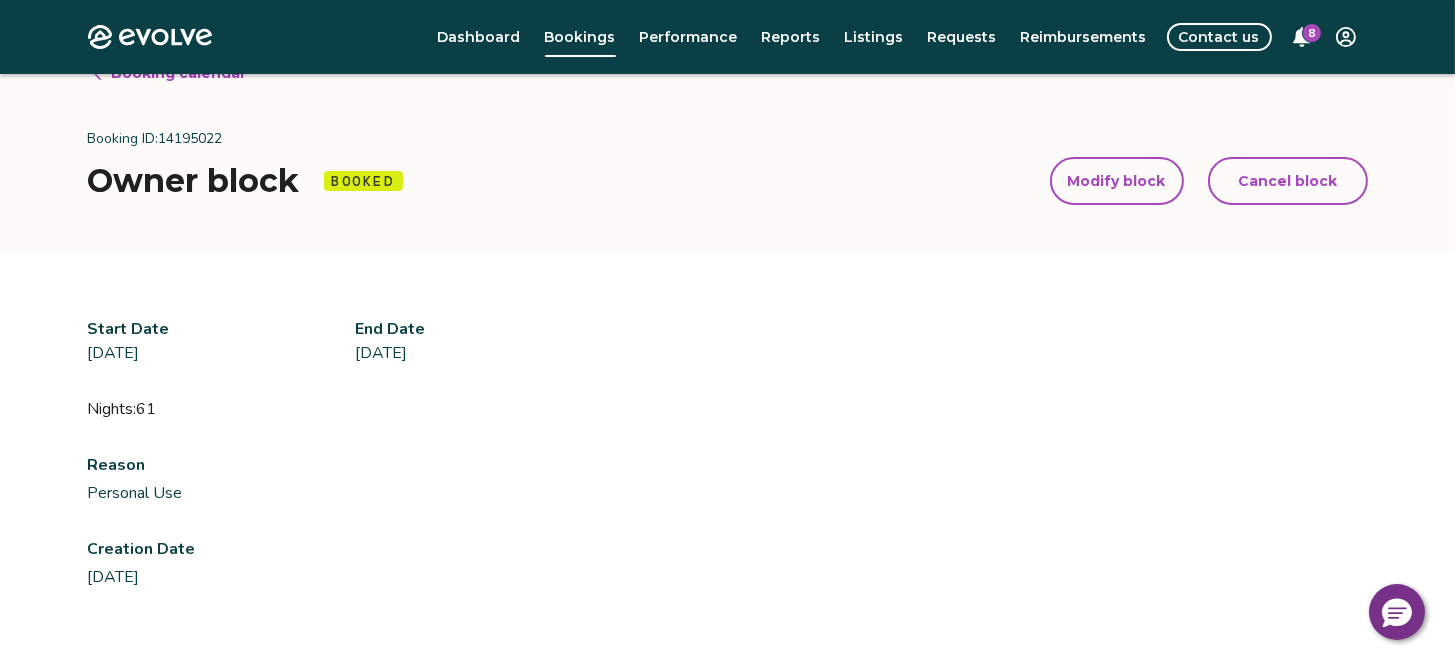 click on "Cancel block" at bounding box center [1288, 181] 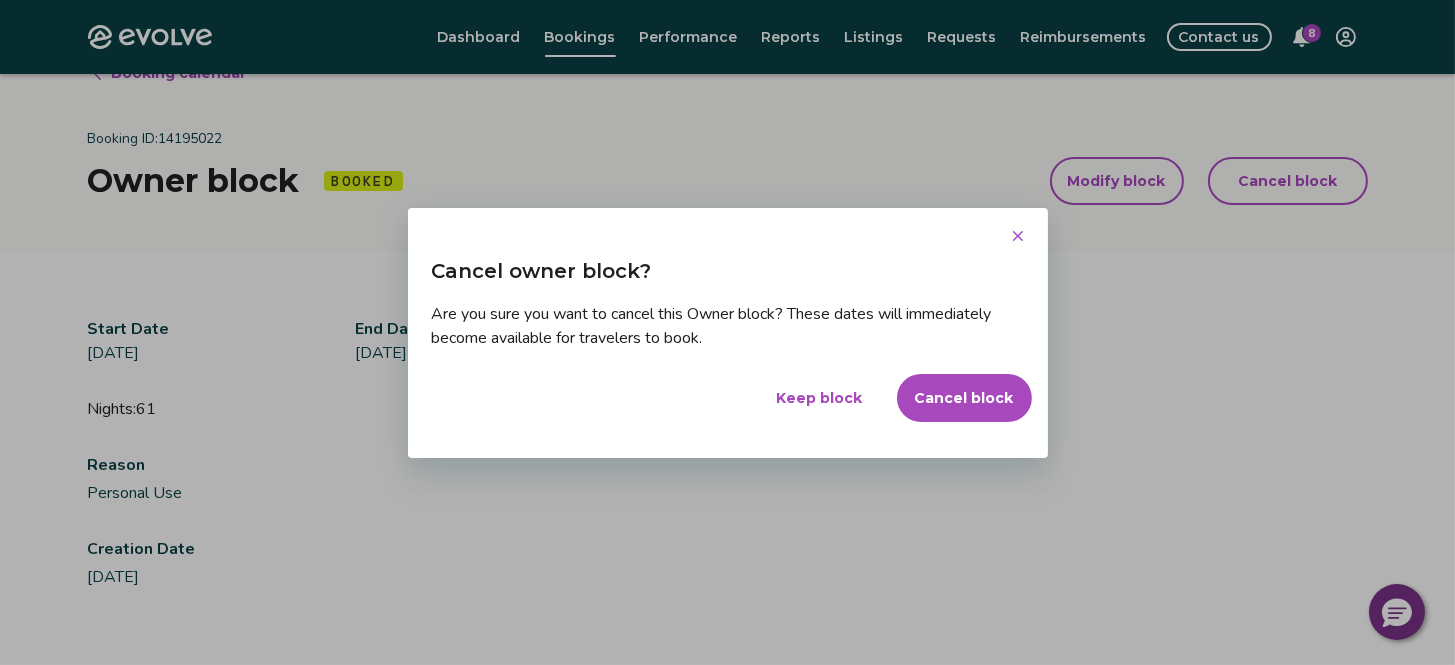 click on "Cancel block" at bounding box center [964, 398] 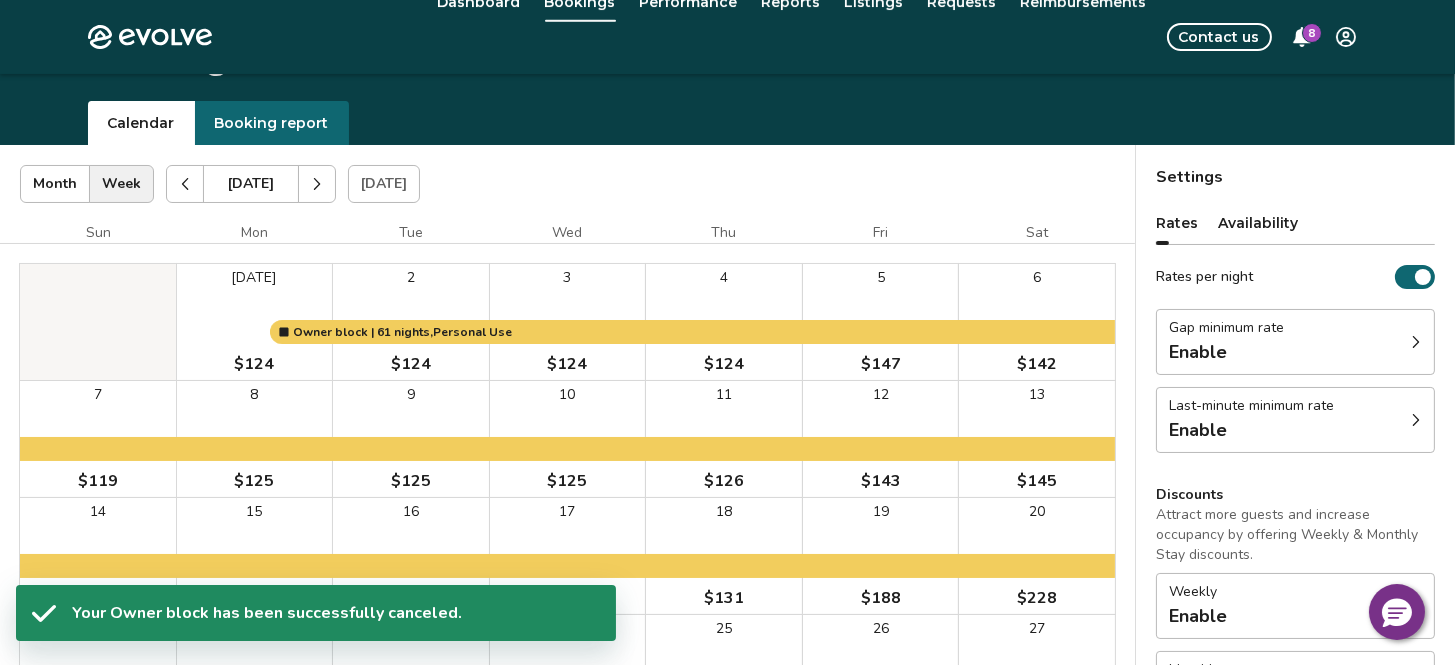 scroll, scrollTop: 74, scrollLeft: 0, axis: vertical 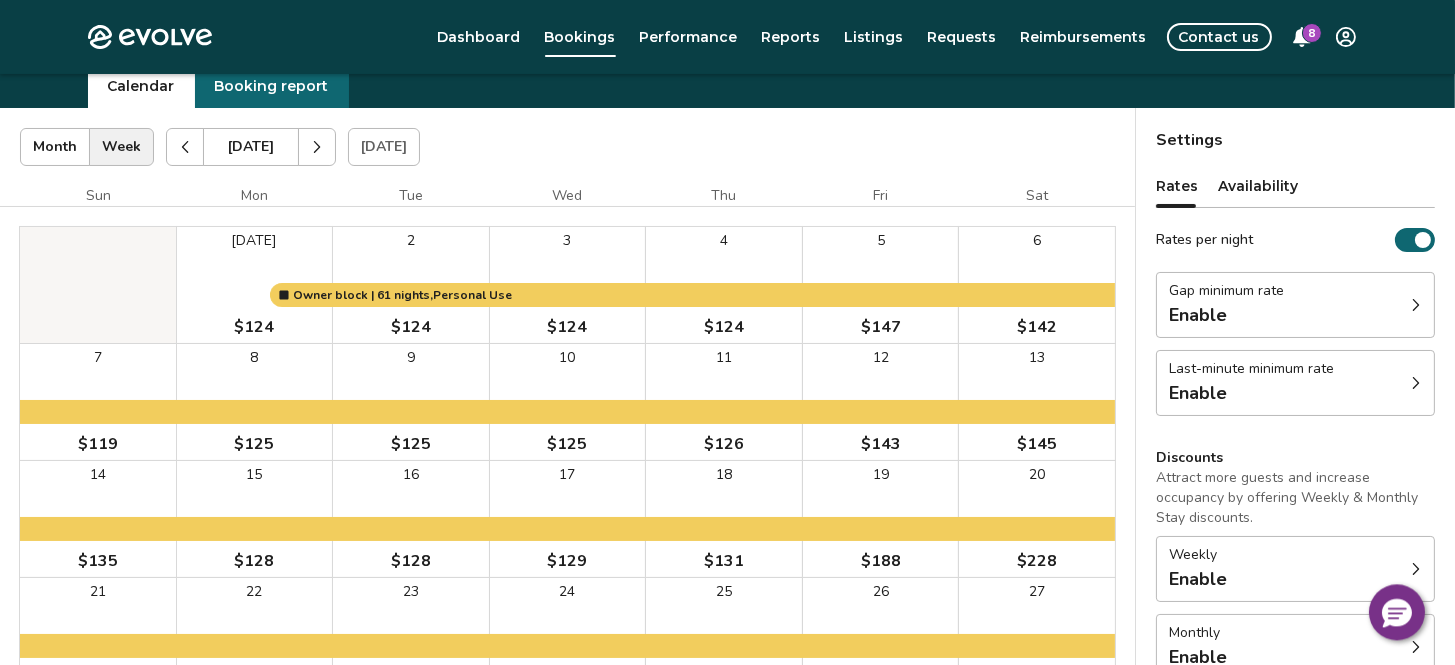 click at bounding box center [185, 147] 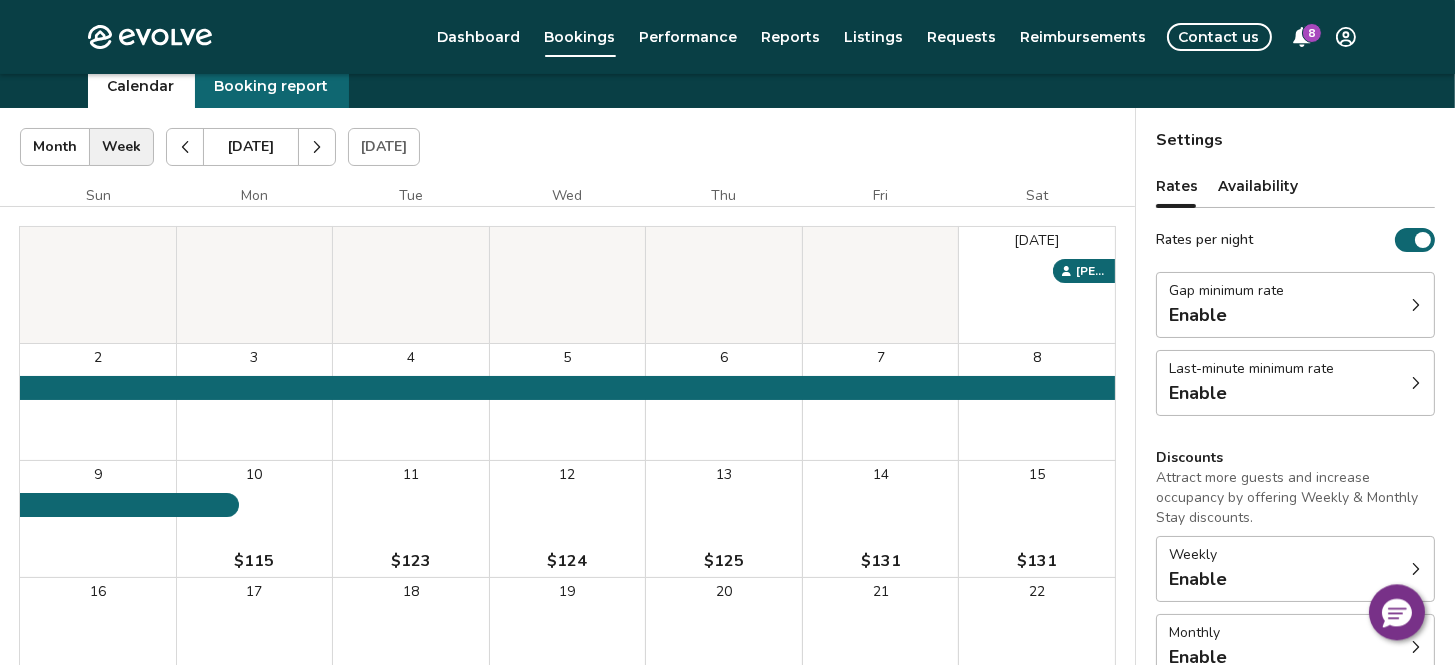 click at bounding box center (317, 147) 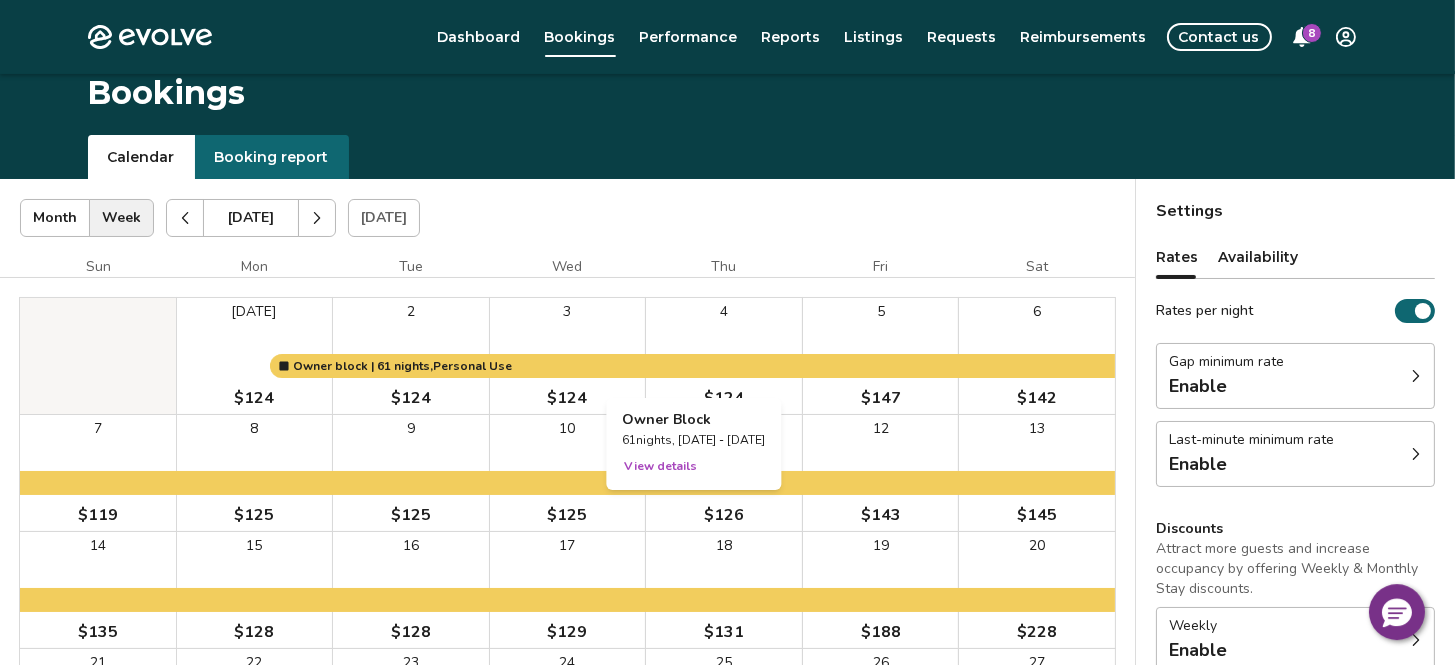 scroll, scrollTop: 0, scrollLeft: 0, axis: both 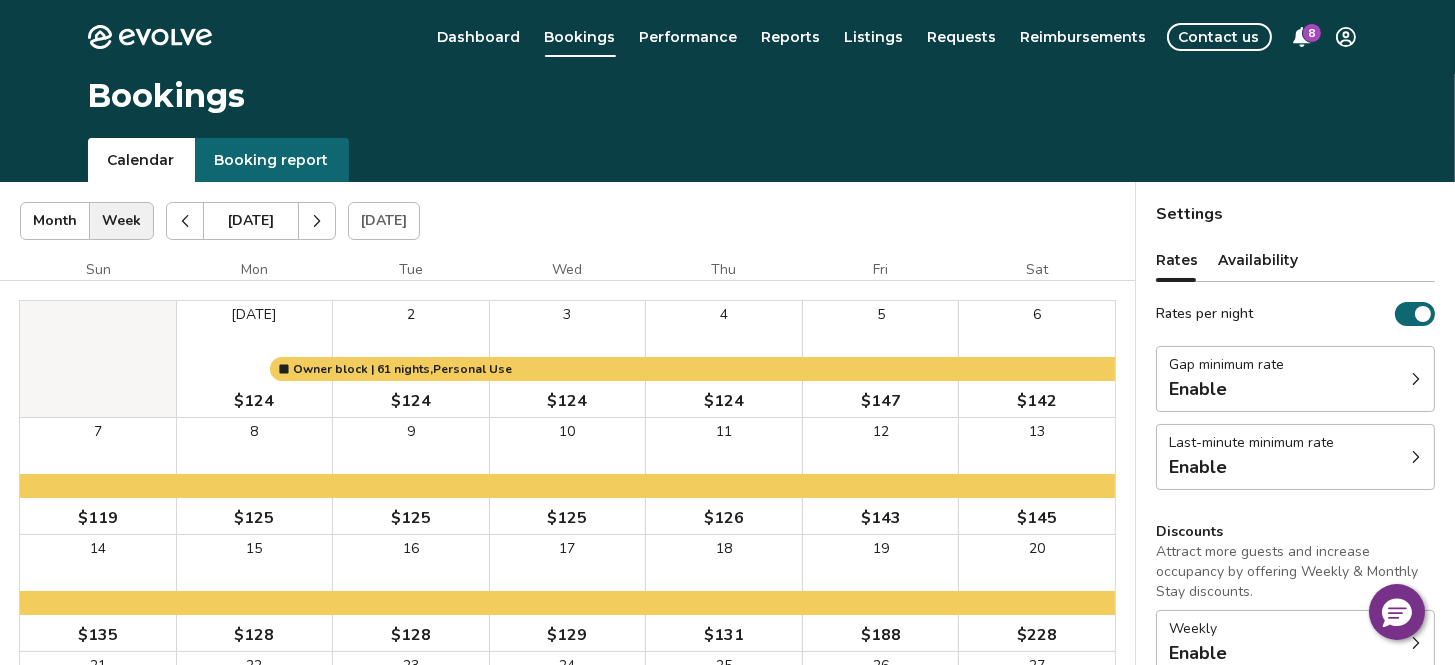 click 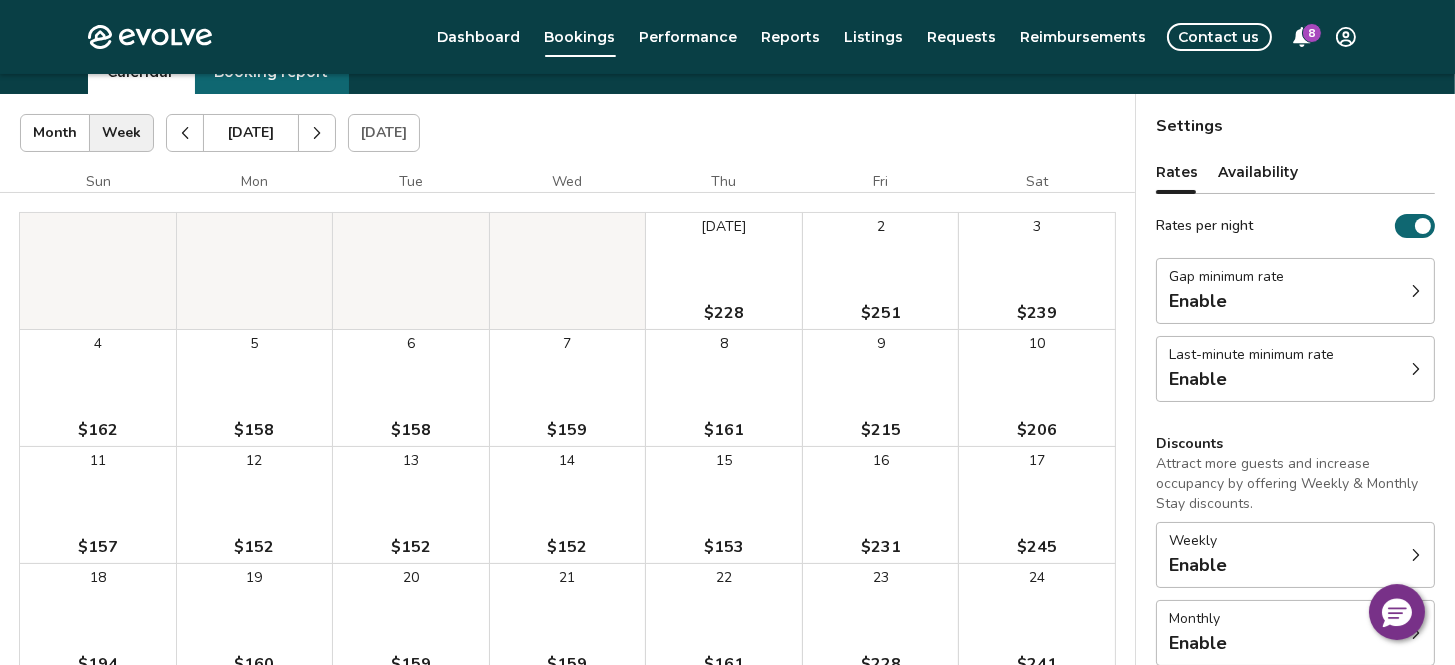 scroll, scrollTop: 0, scrollLeft: 0, axis: both 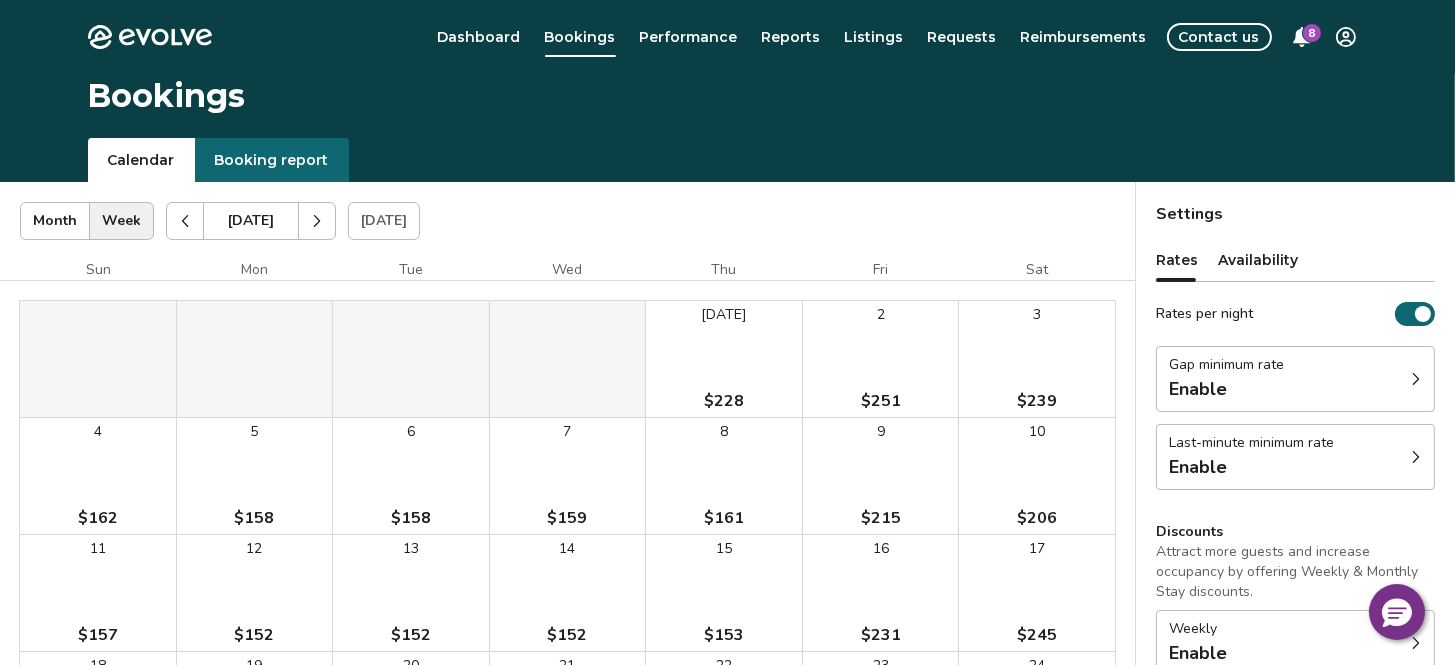 click 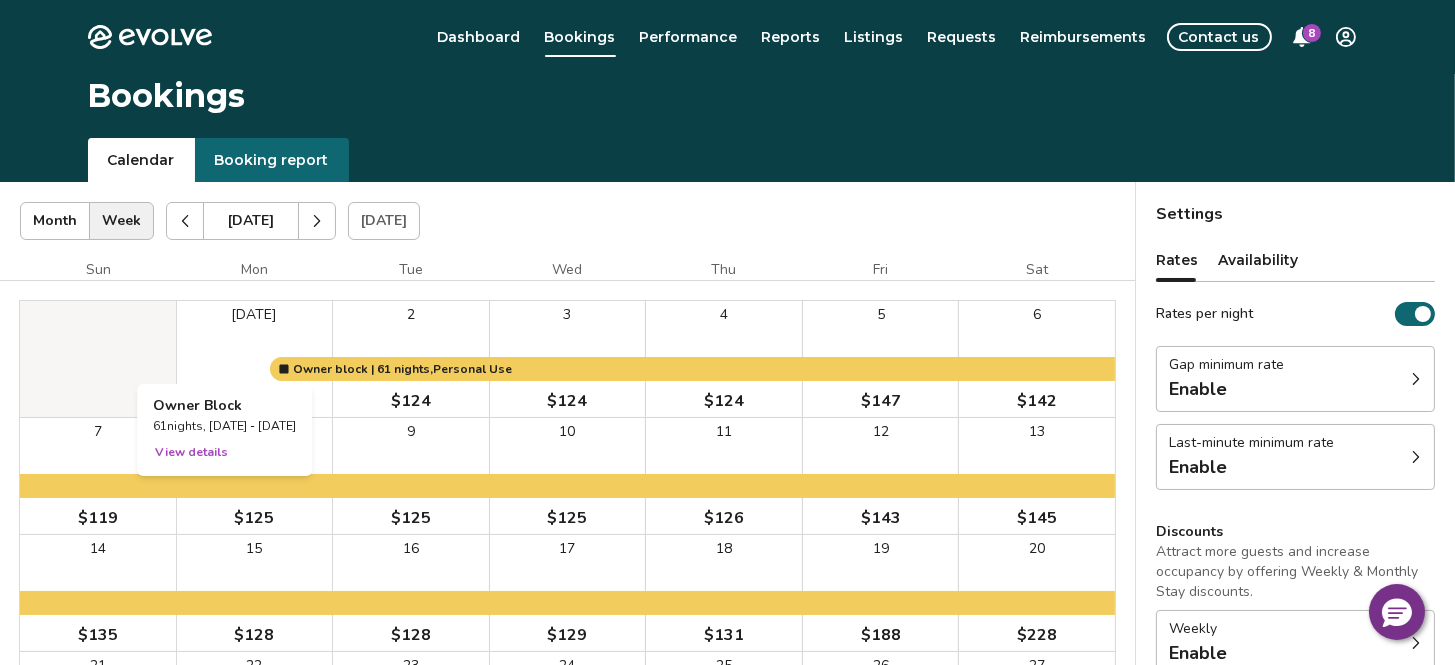 click at bounding box center [255, 359] 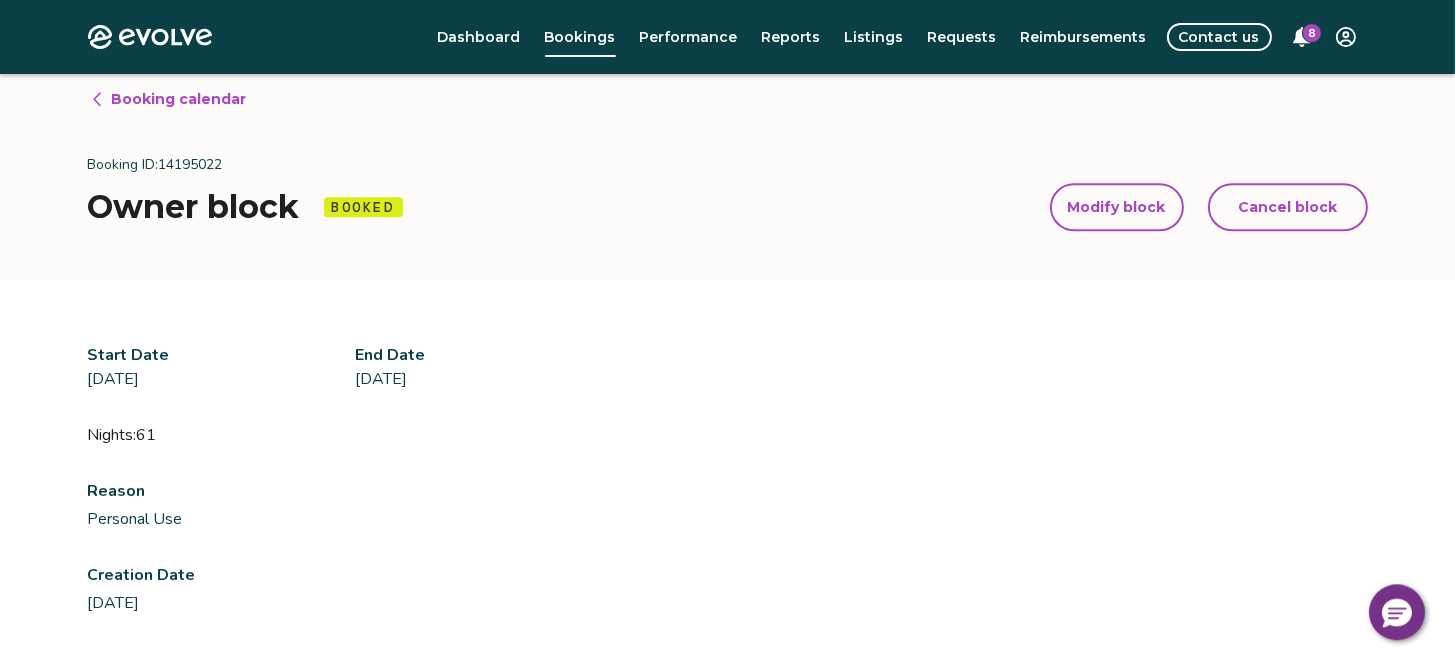 scroll, scrollTop: 0, scrollLeft: 0, axis: both 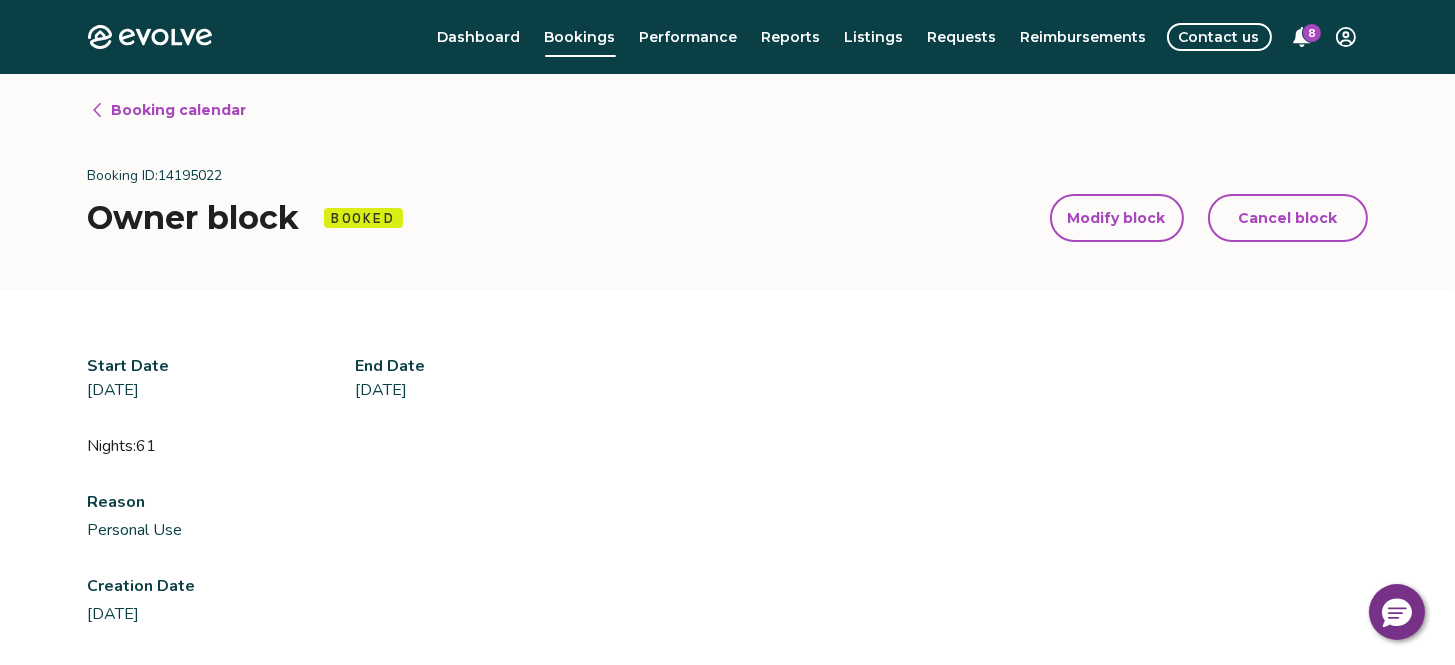 click on "Cancel block" at bounding box center (1287, 218) 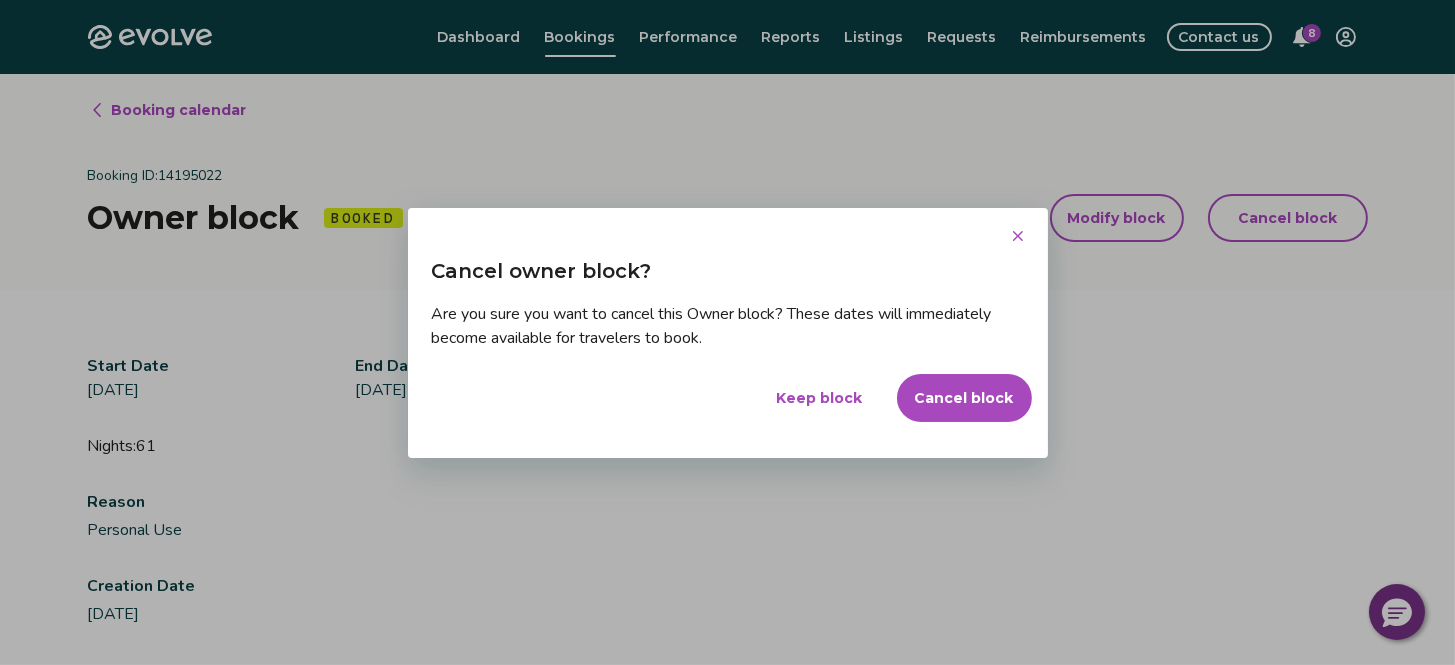 click on "Cancel block" at bounding box center (964, 398) 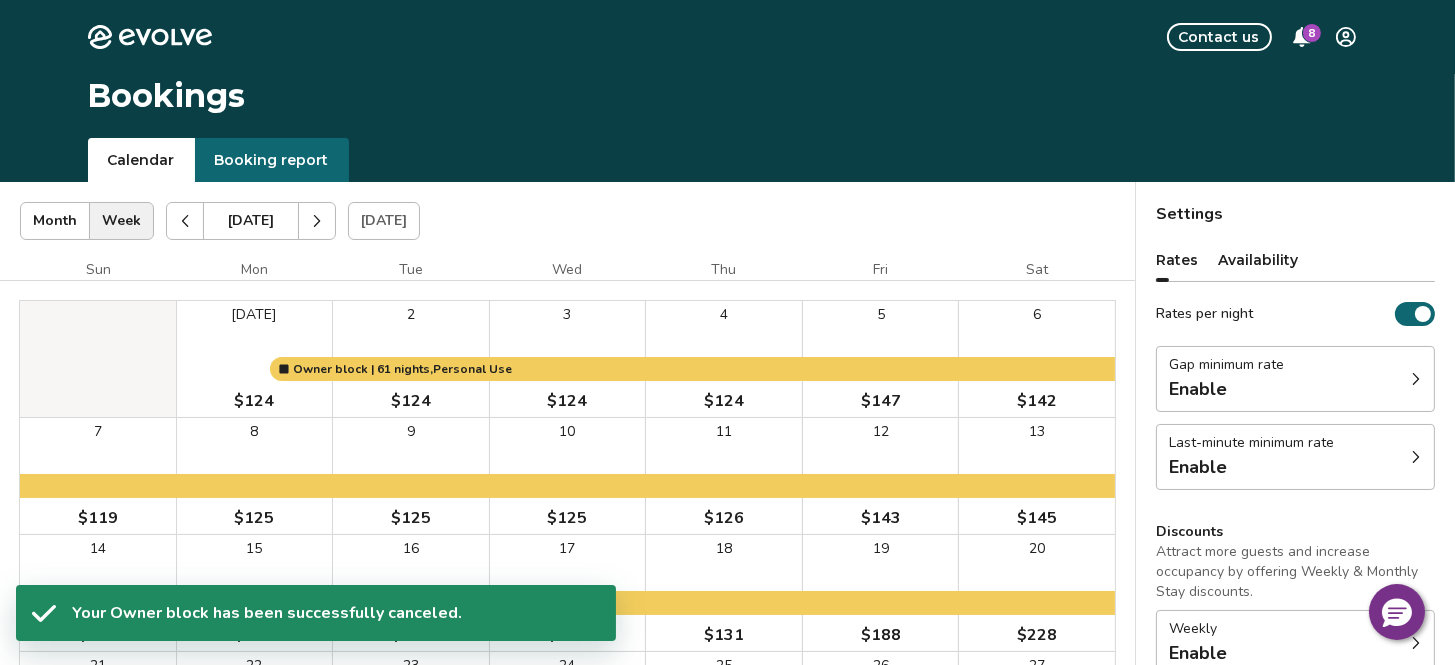 scroll, scrollTop: 74, scrollLeft: 0, axis: vertical 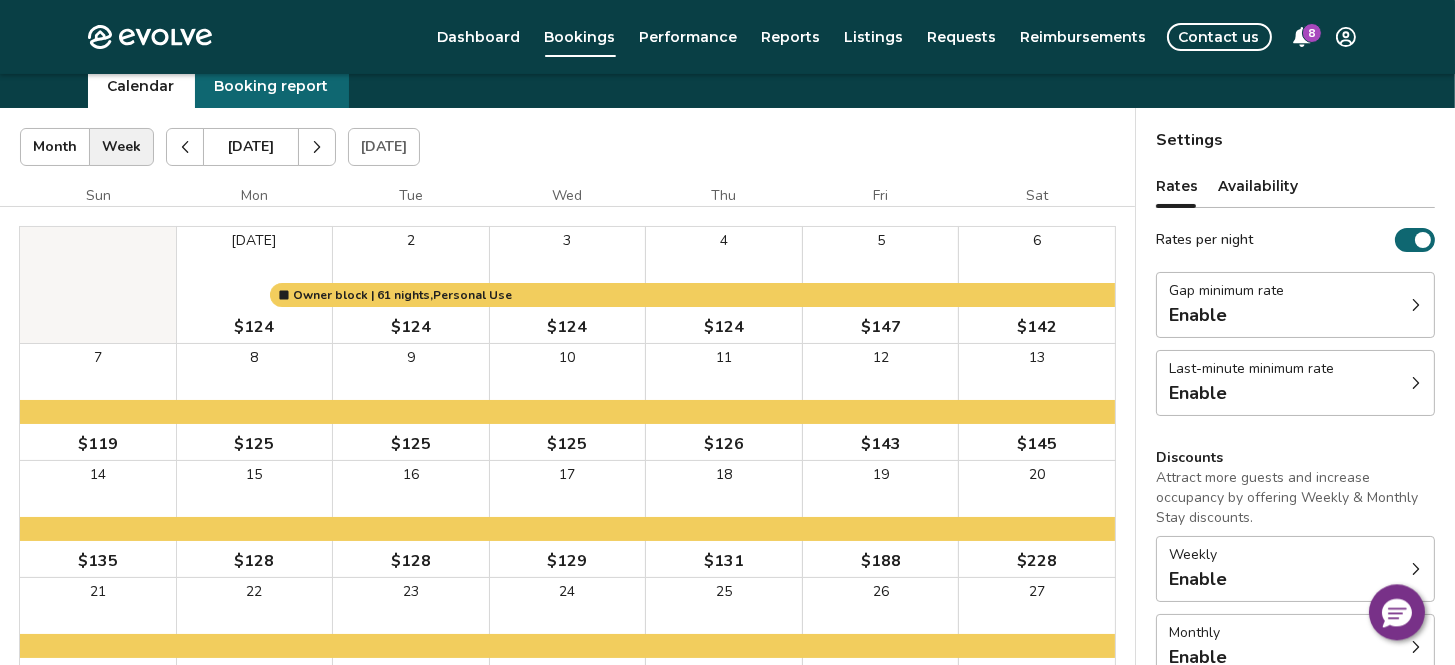 click 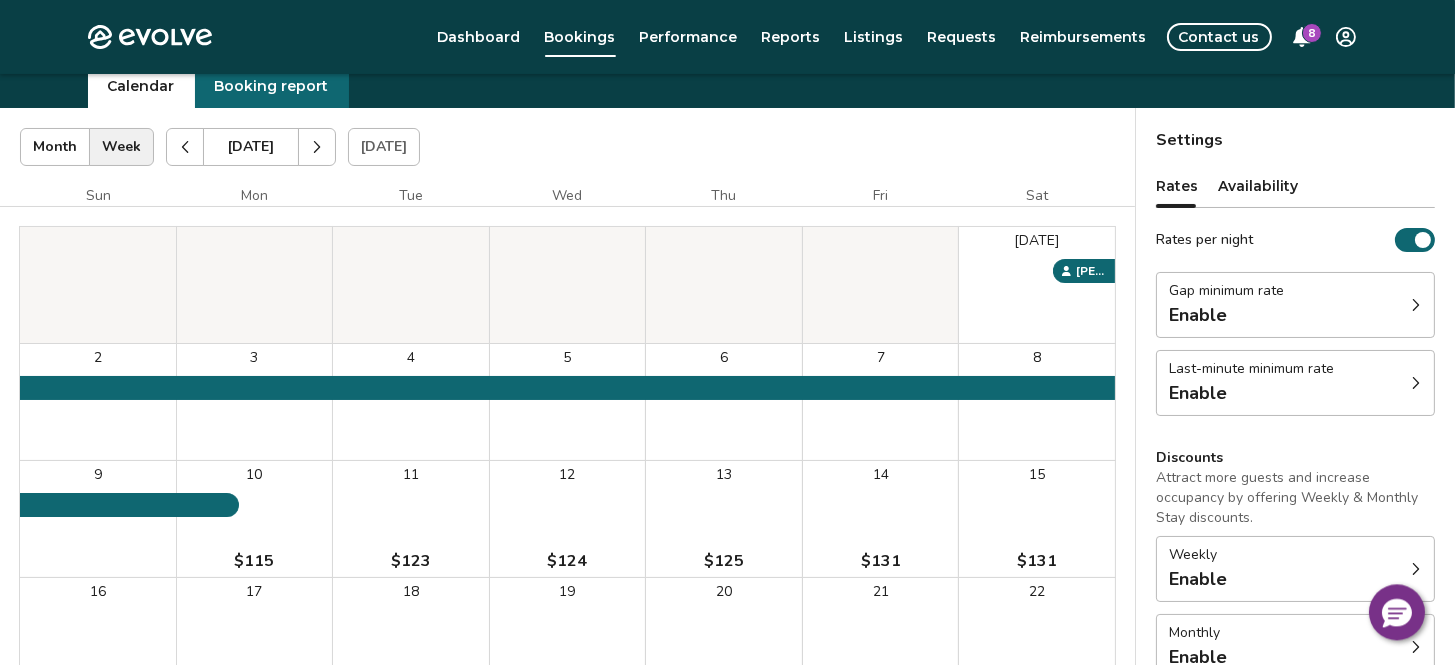 click 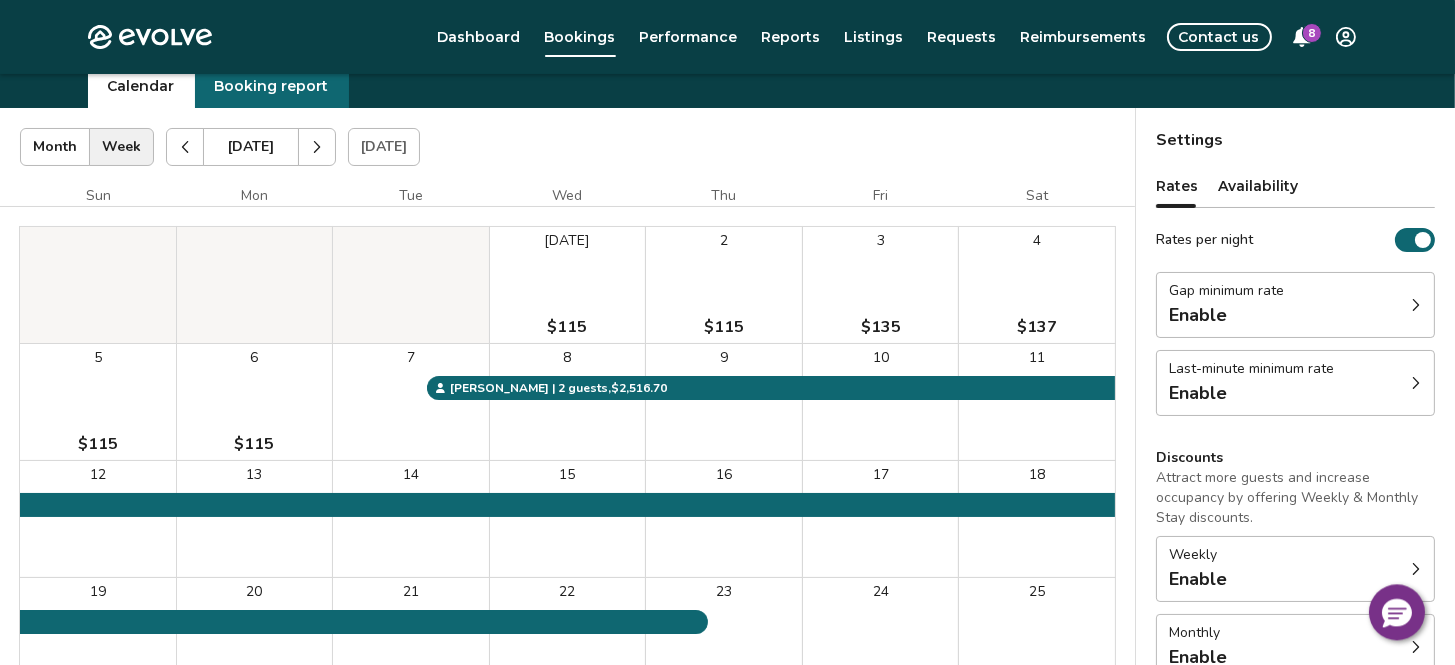 click 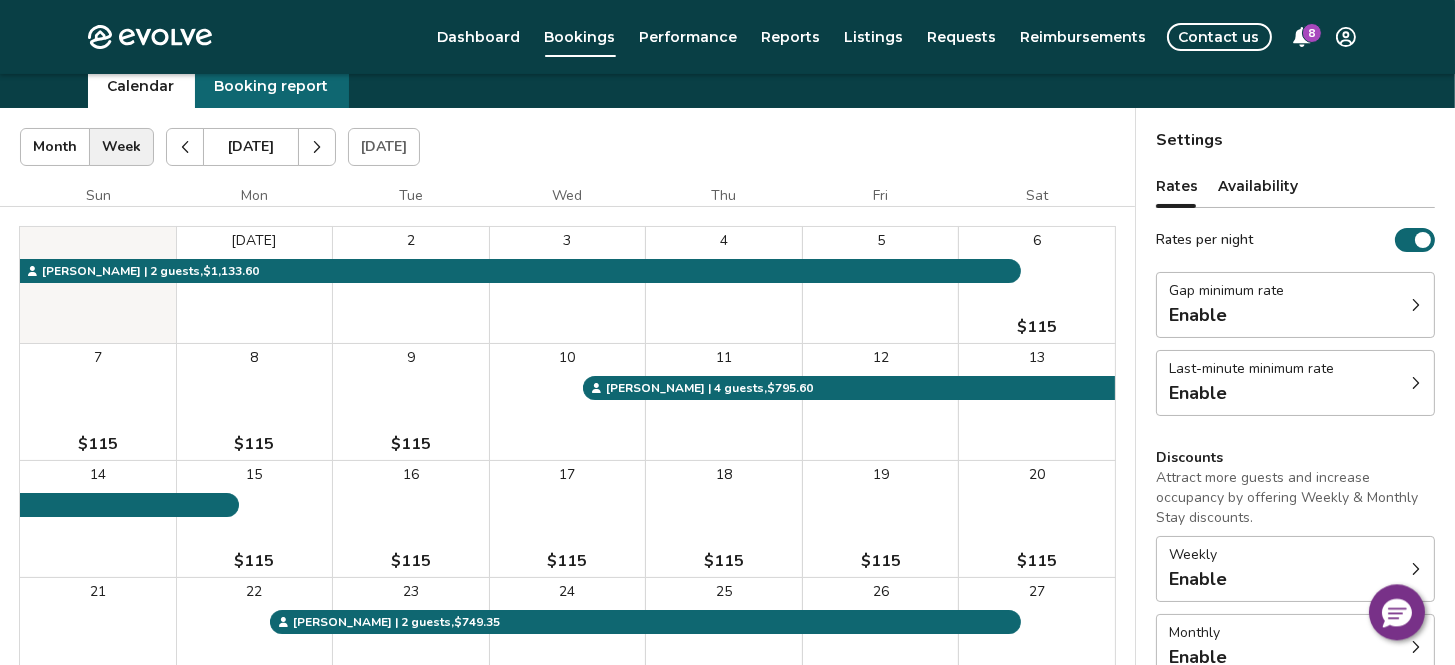 click 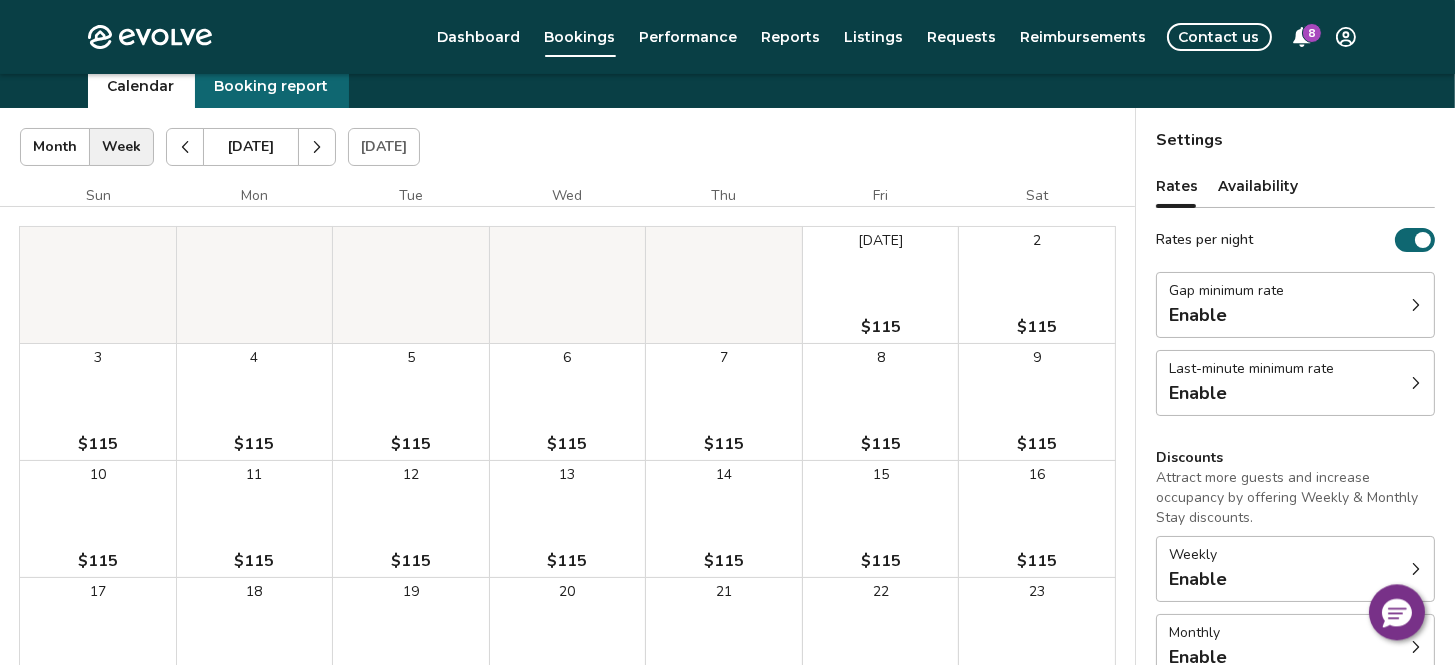 click 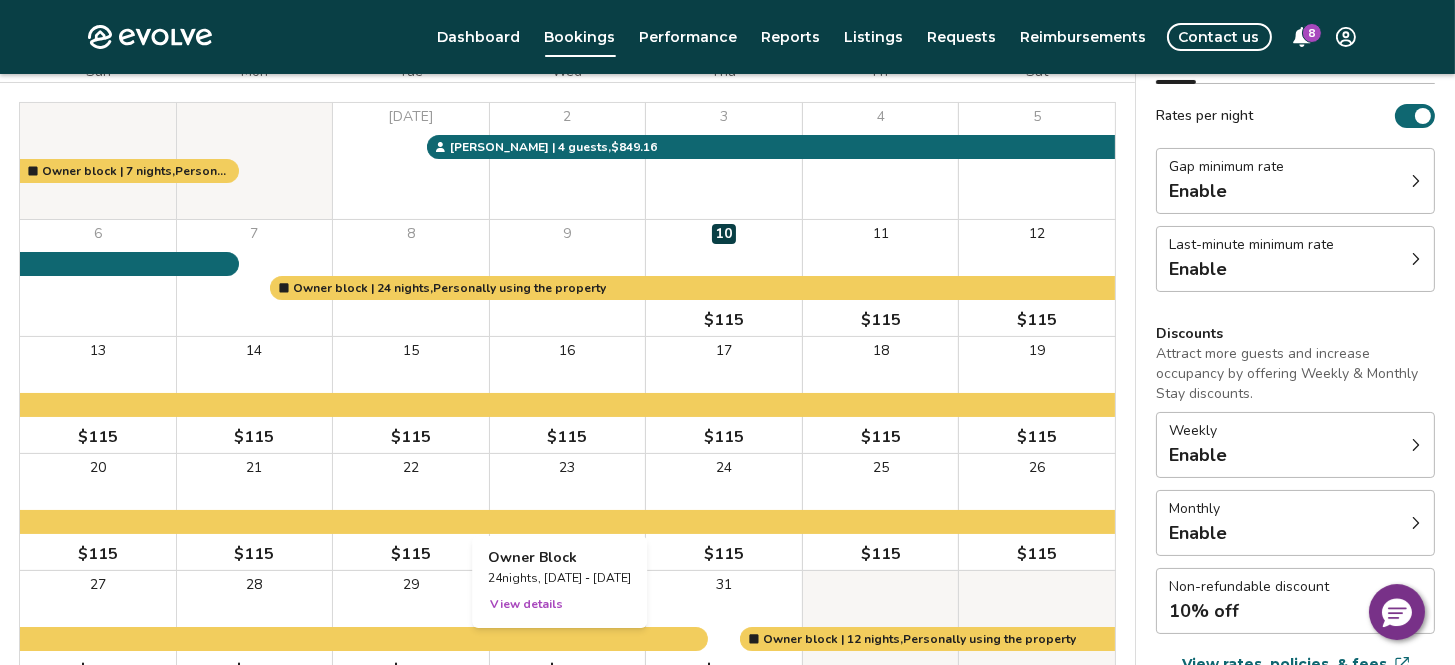 scroll, scrollTop: 37, scrollLeft: 0, axis: vertical 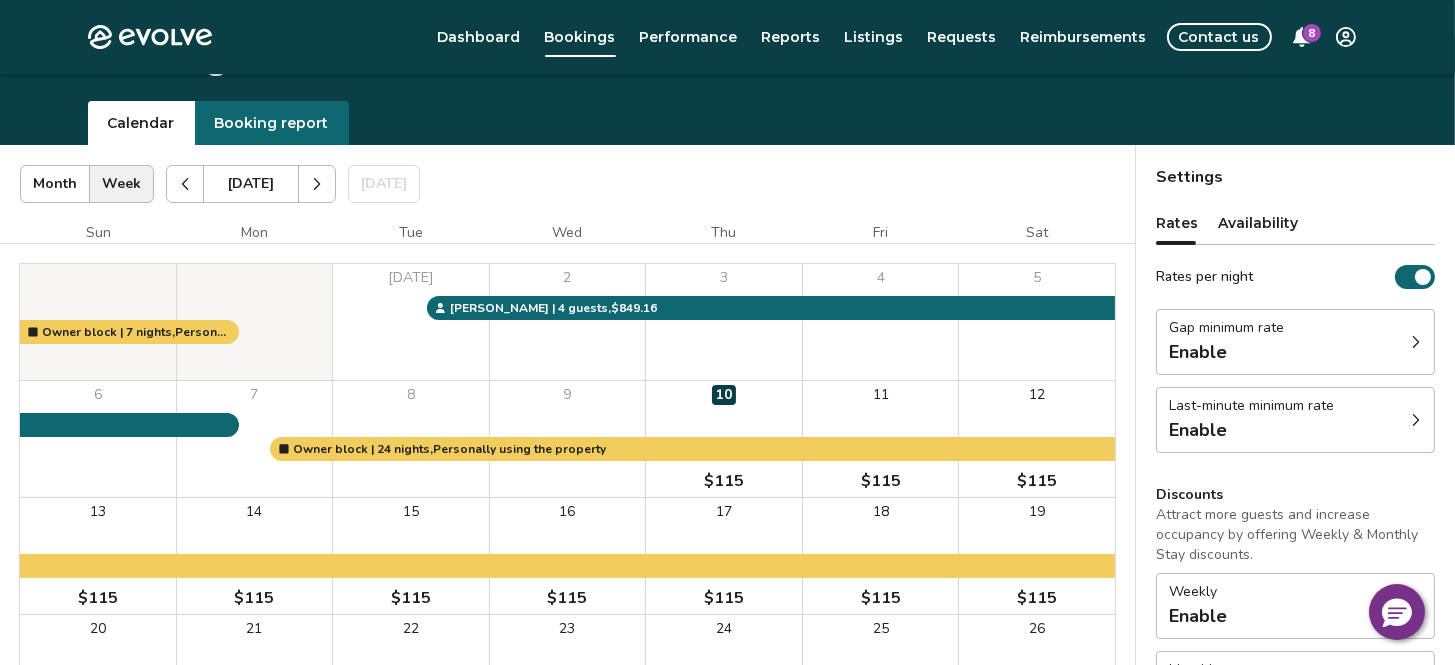 click 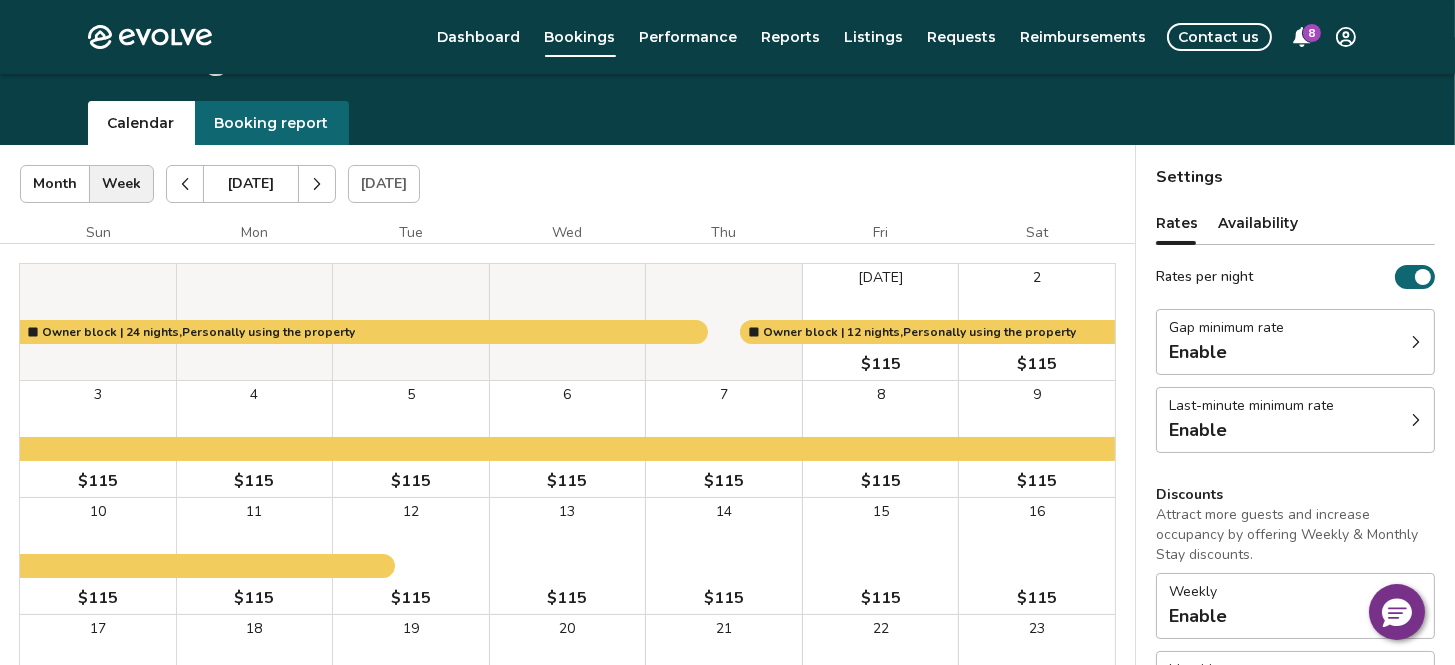 click at bounding box center [317, 184] 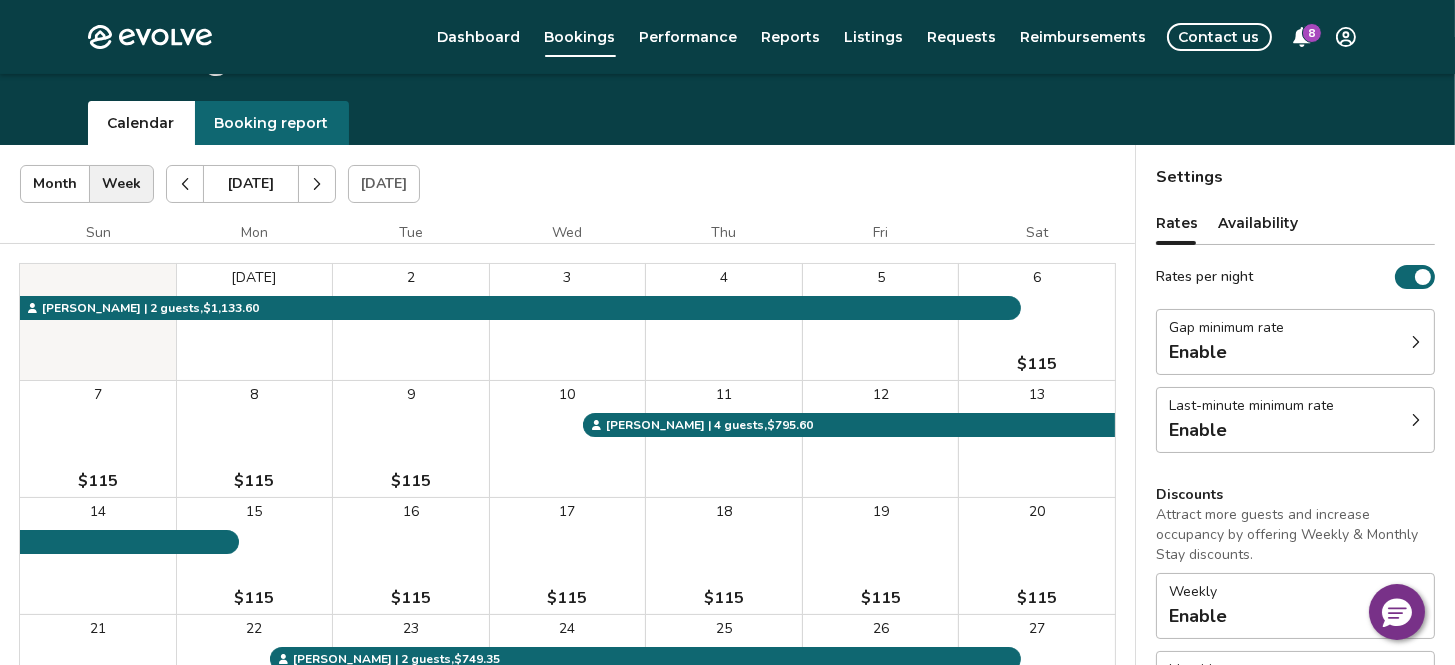 click at bounding box center [317, 184] 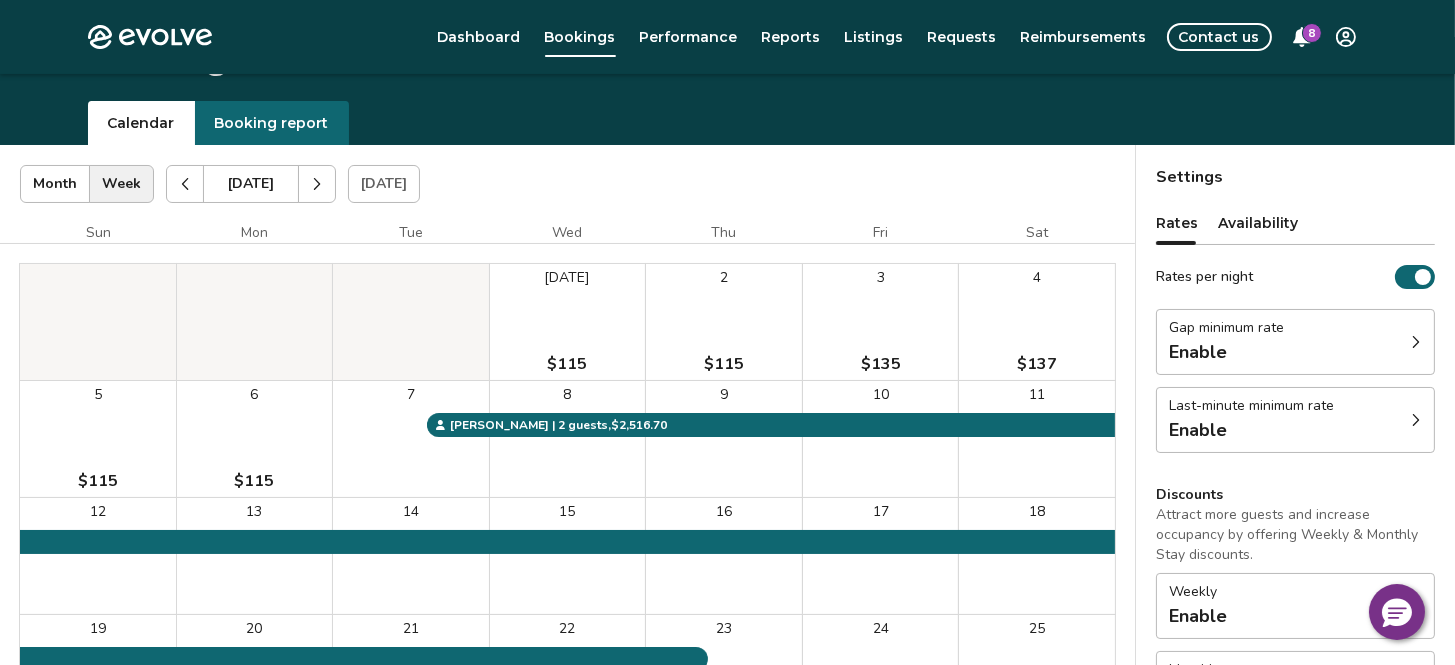 click at bounding box center [317, 184] 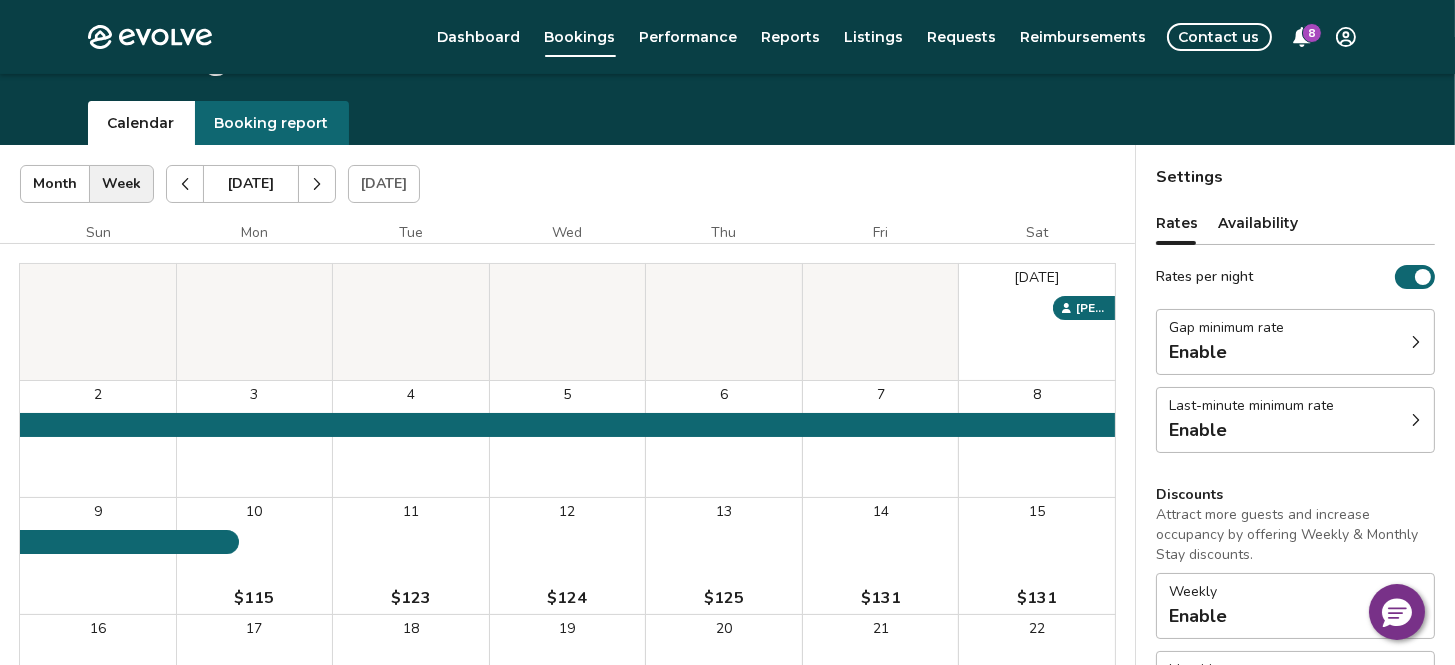 click at bounding box center [317, 184] 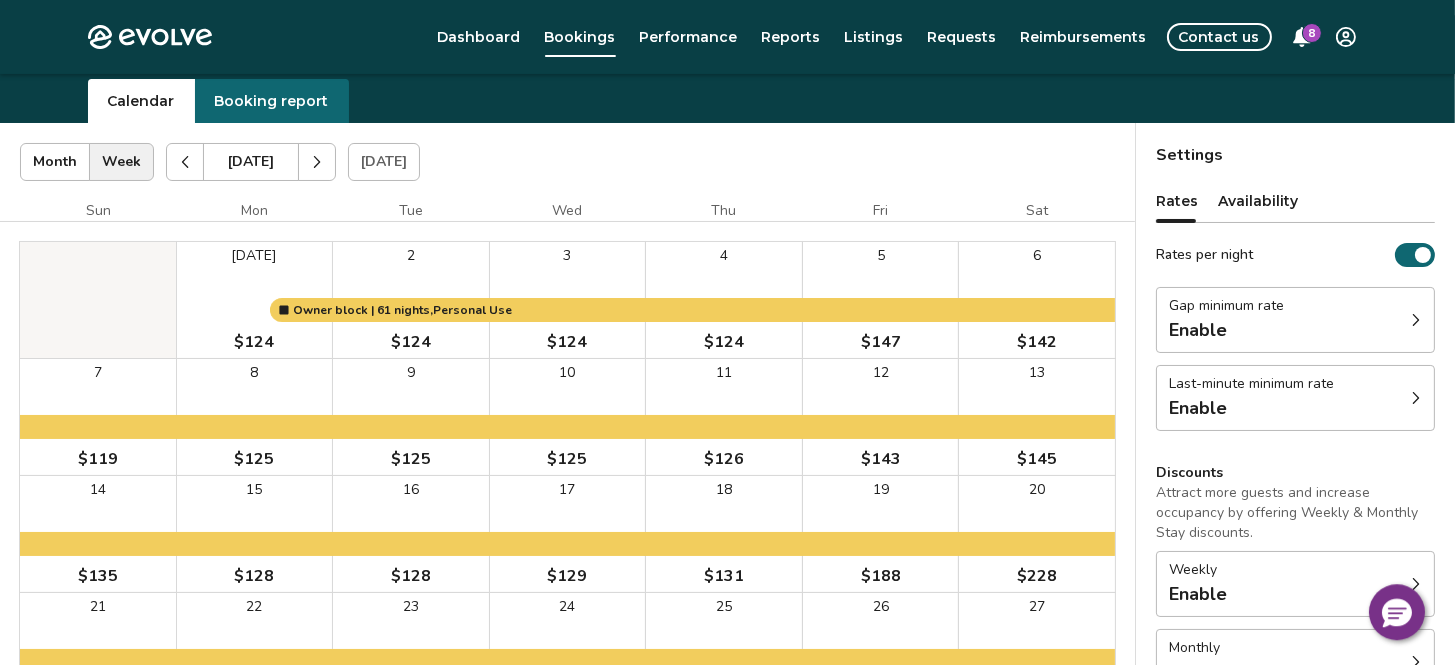 scroll, scrollTop: 37, scrollLeft: 0, axis: vertical 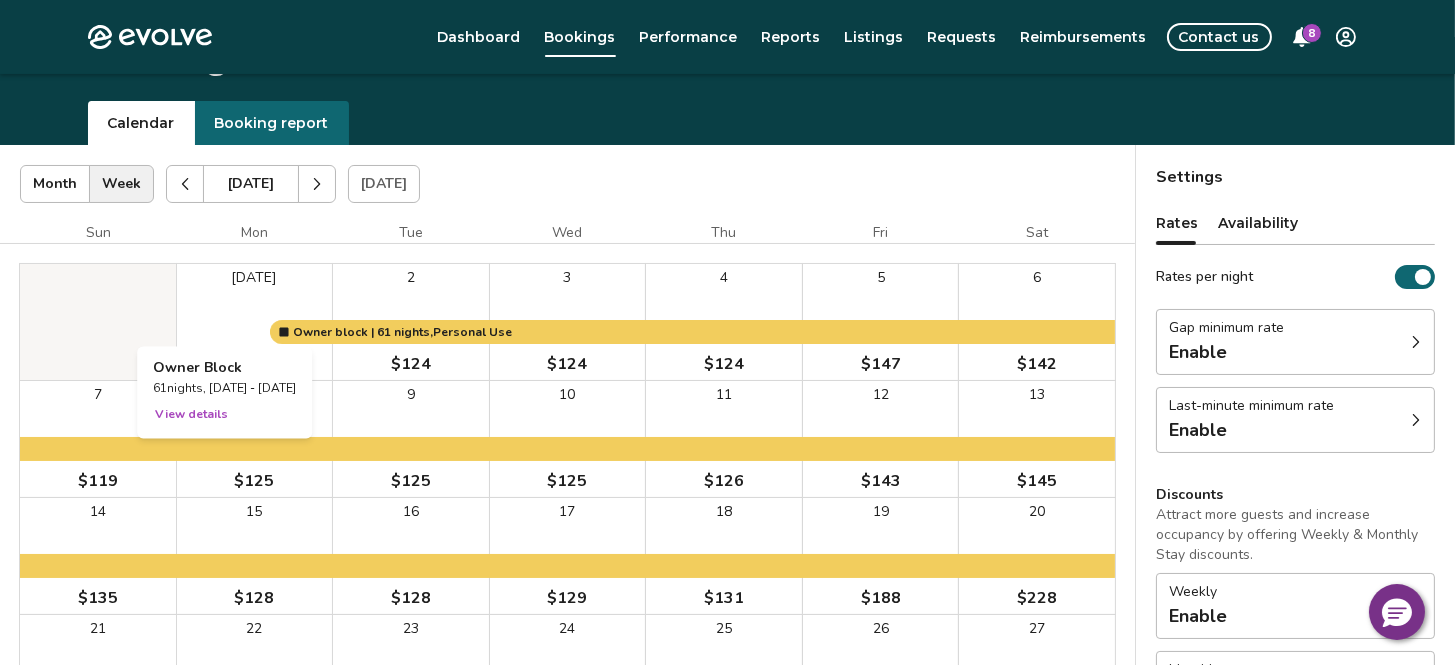 click at bounding box center [255, 322] 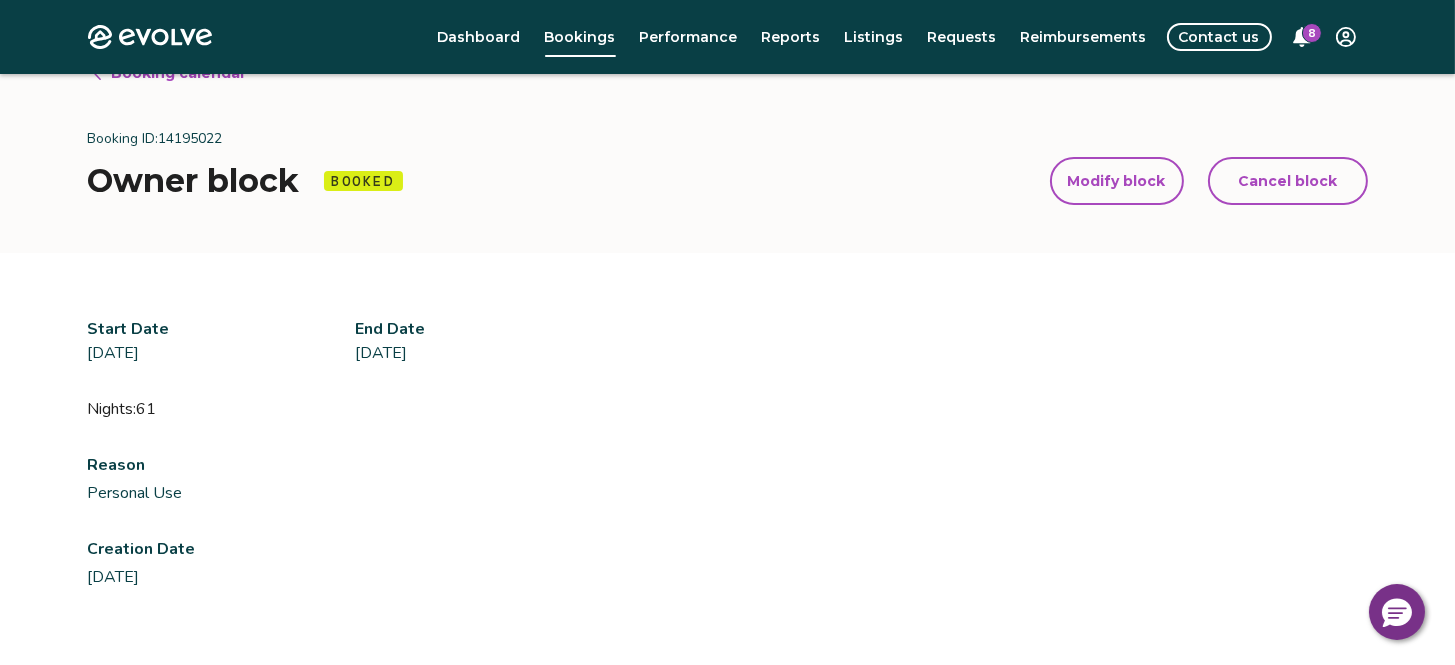 click on "Cancel block" at bounding box center (1287, 181) 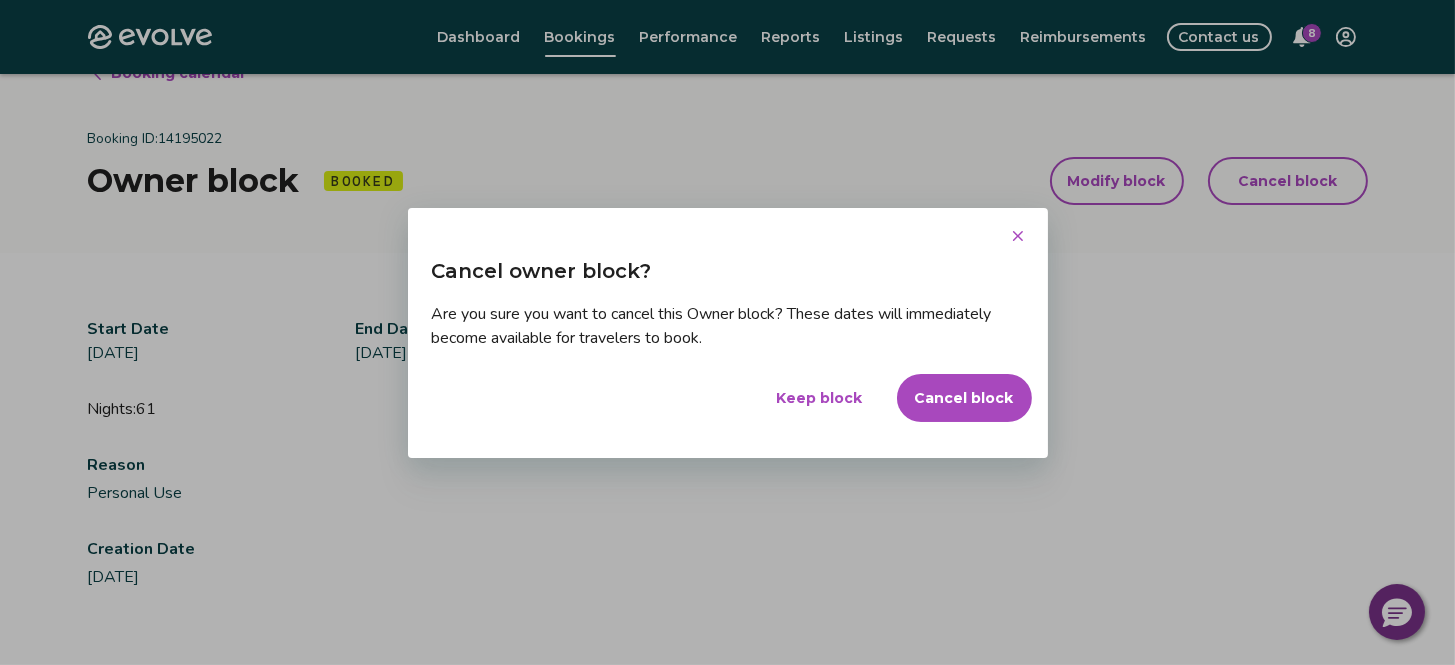 click on "Cancel block" at bounding box center [964, 398] 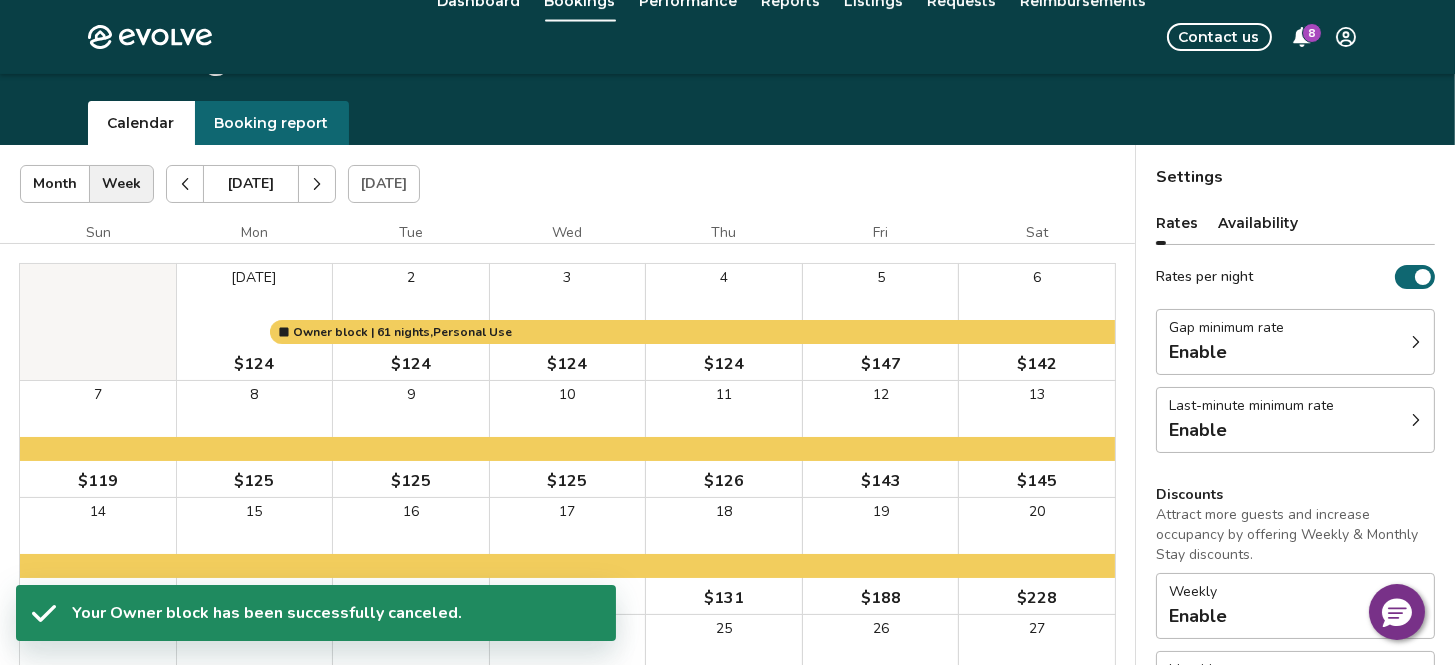 scroll, scrollTop: 74, scrollLeft: 0, axis: vertical 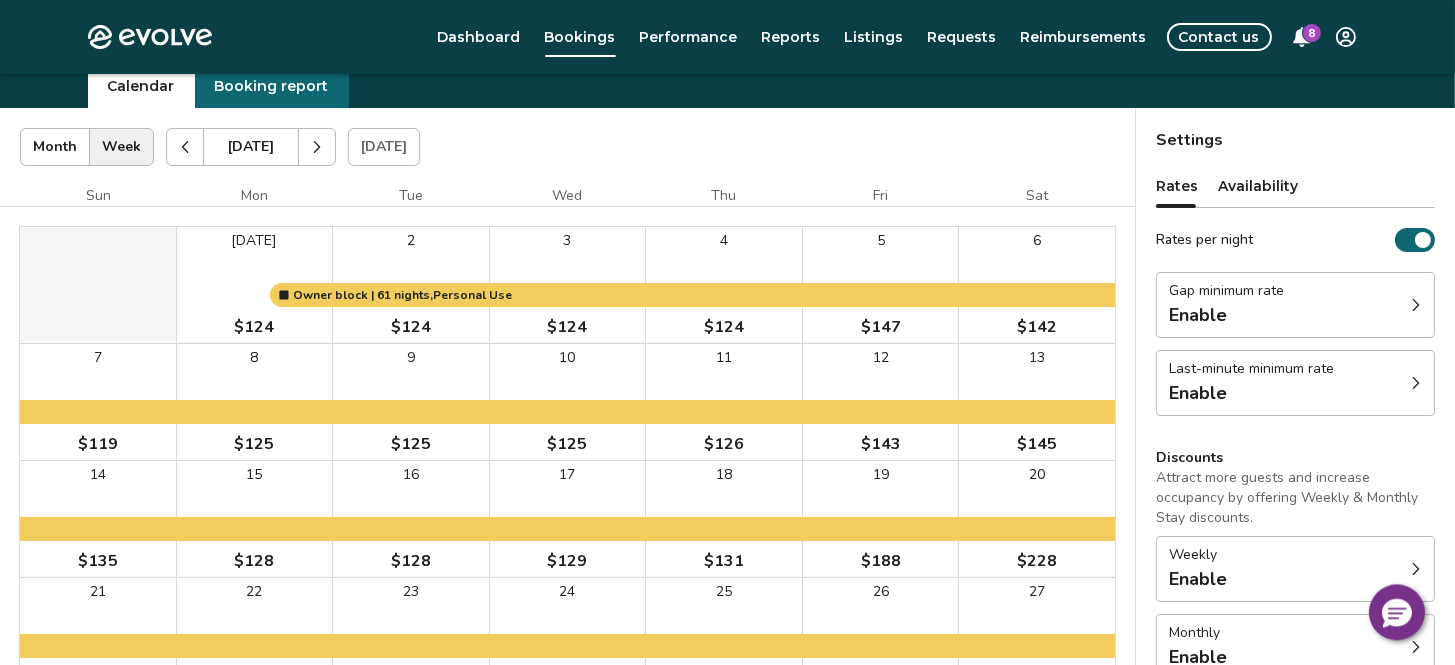 click on "Contact us" at bounding box center [1219, 37] 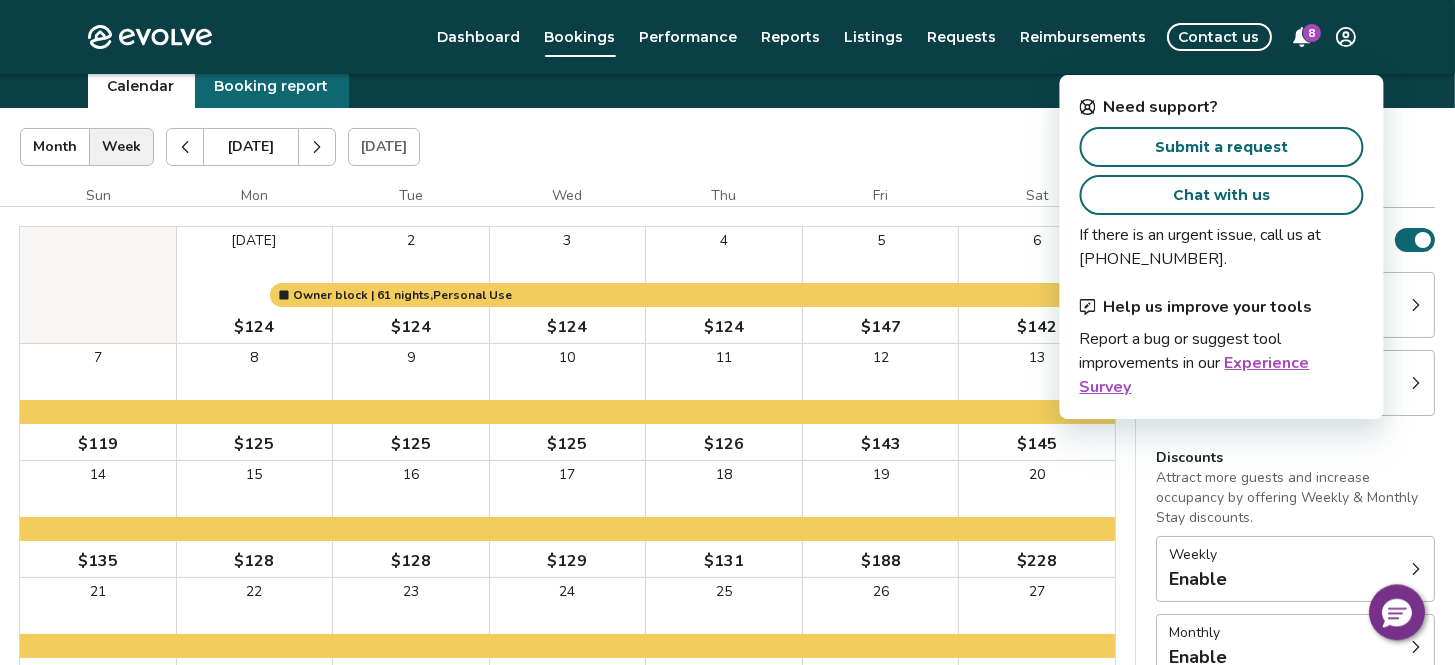 click on "Chat with us" at bounding box center [1221, 195] 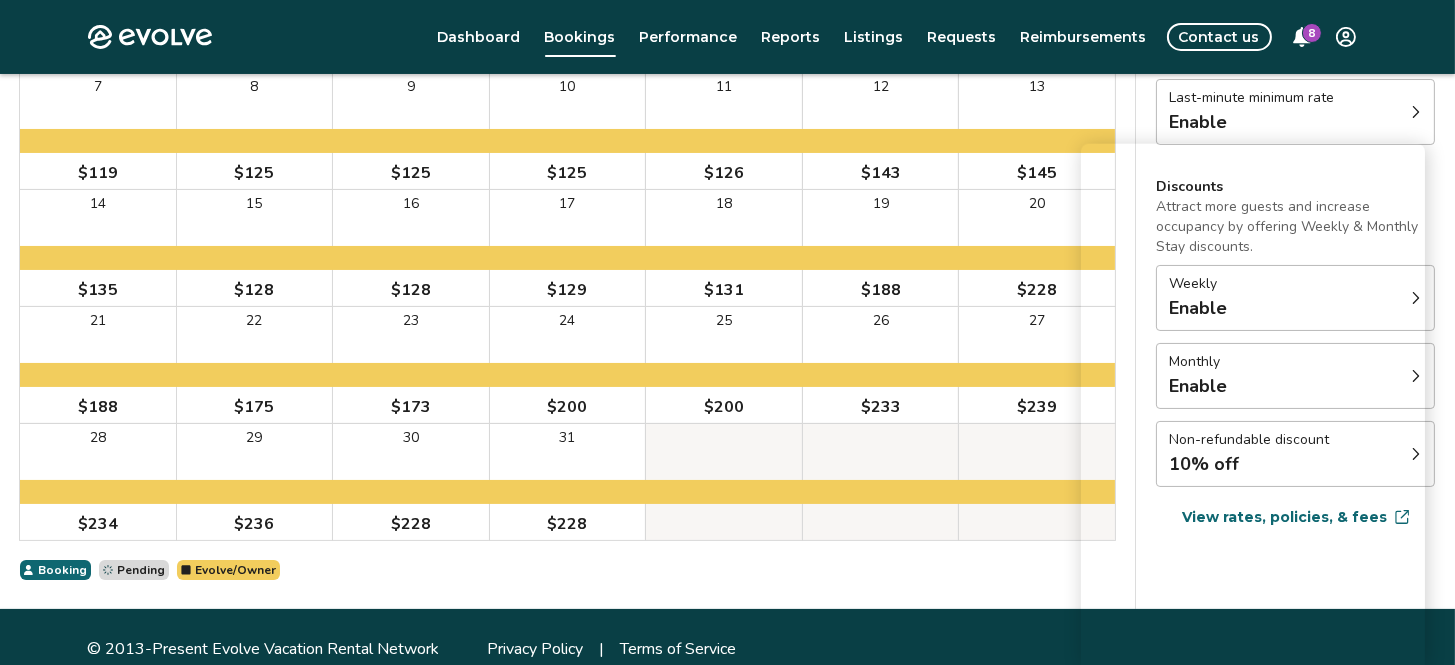 scroll, scrollTop: 368, scrollLeft: 0, axis: vertical 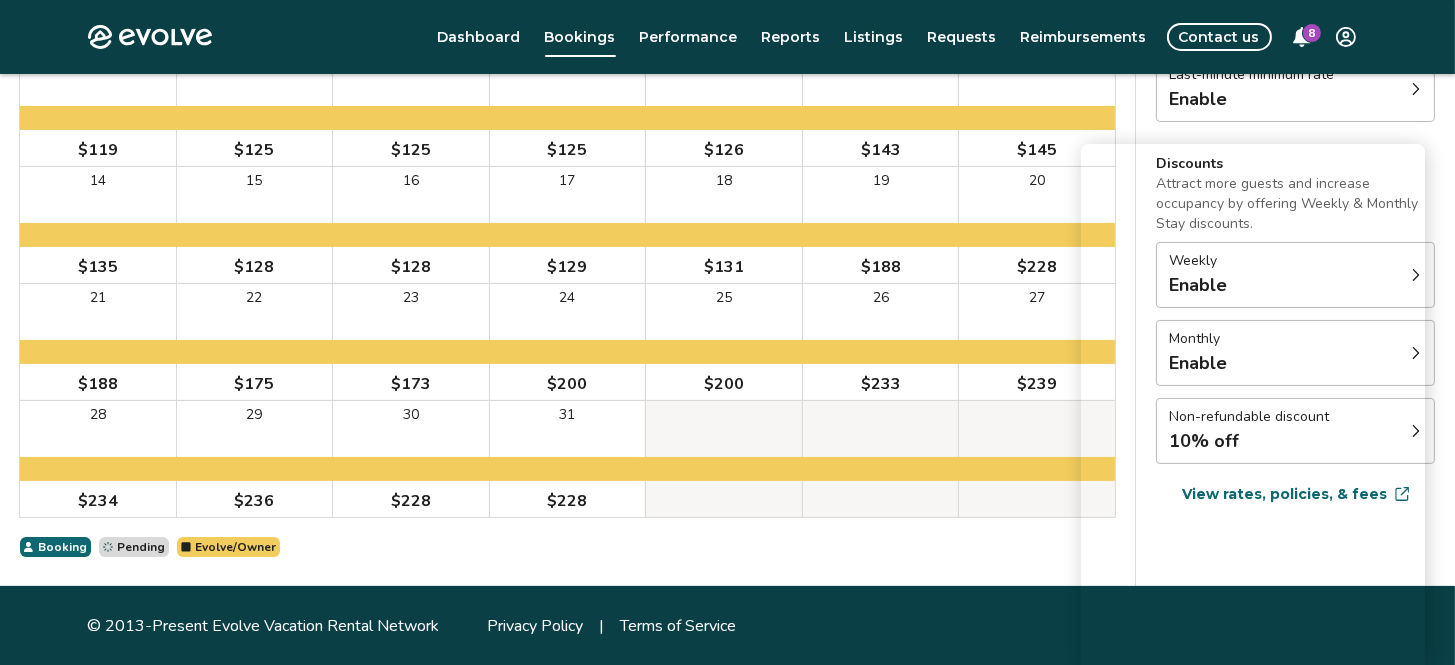 drag, startPoint x: 944, startPoint y: 547, endPoint x: 917, endPoint y: 715, distance: 170.1558 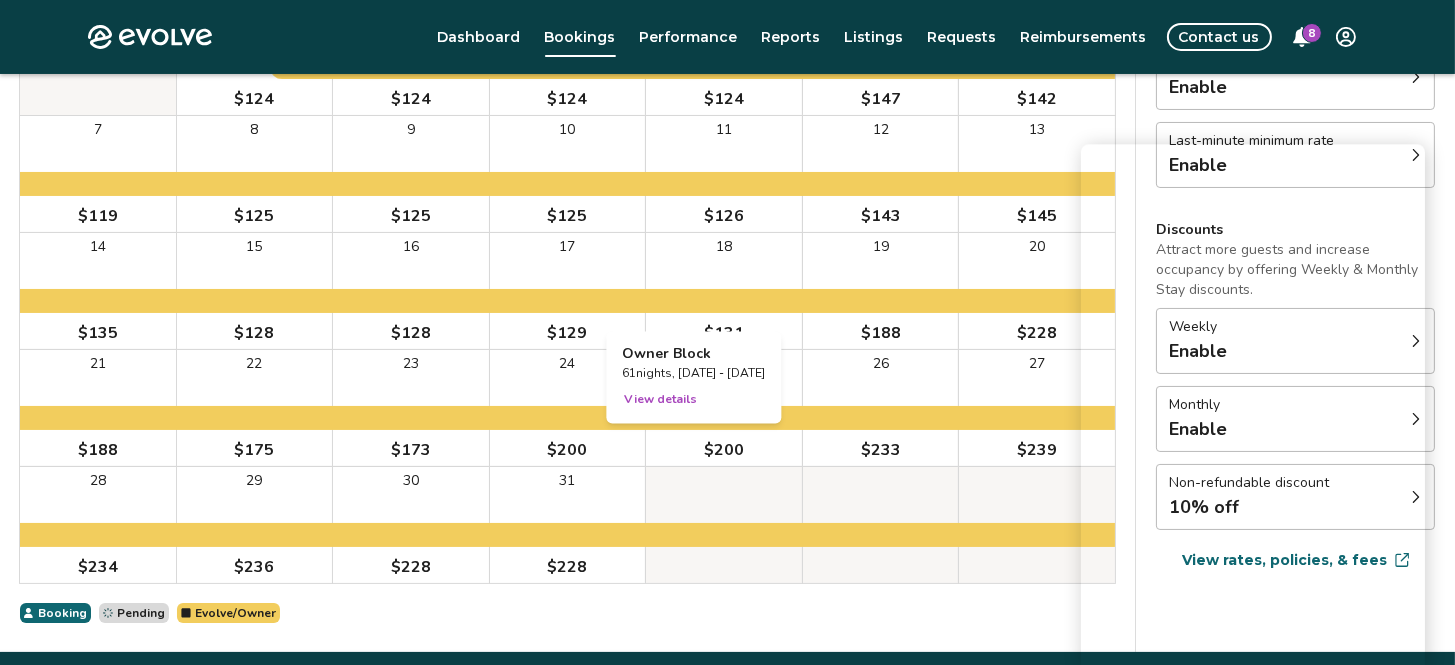 scroll, scrollTop: 368, scrollLeft: 0, axis: vertical 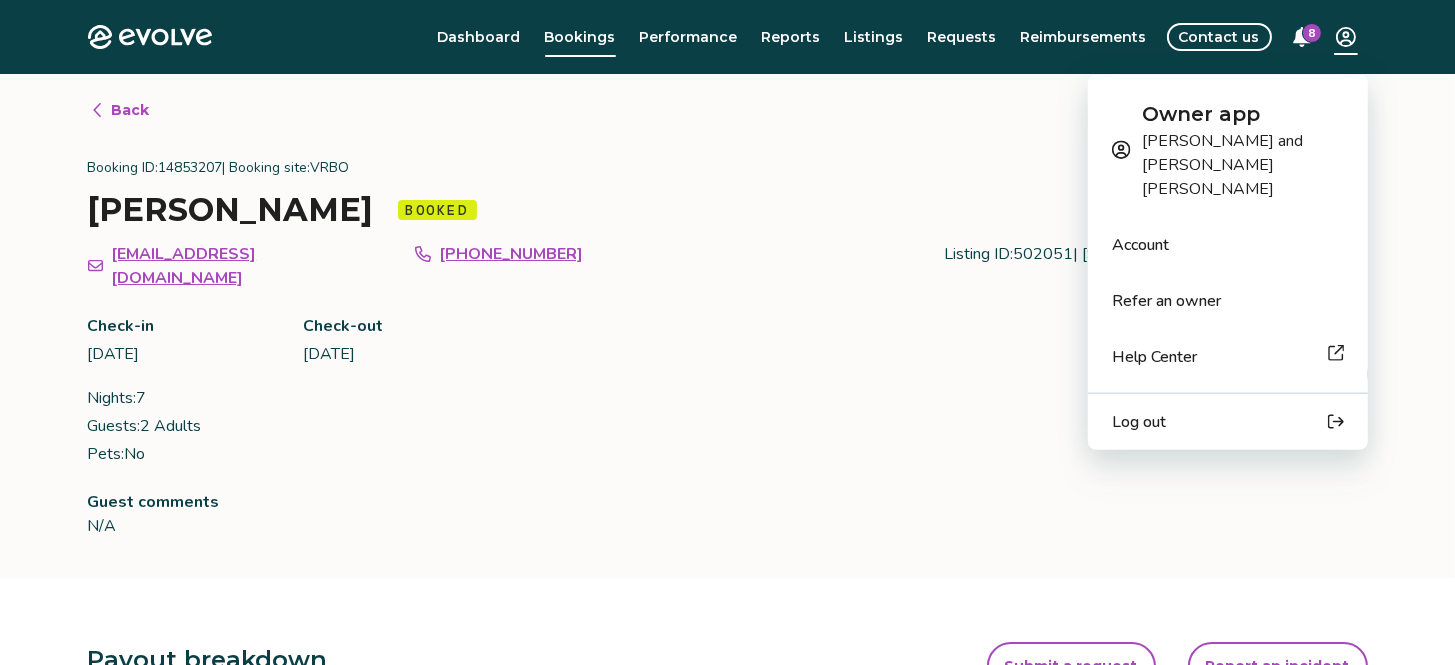 click on "Evolve Dashboard Bookings Performance Reports Listings Requests Reimbursements Contact us 8 Back Booking ID:  14853207  | Booking site:  VRBO Tom Clark Booked clarkt929@comcast.net +15748075214 Check-in Sat, Aug 30, 2025 Check-out Sat, Sep 06, 2025 Nights:  7 Guests:  2 Adults Pets:  No Listing ID:  502051  |   8033 W Mary Ann Dr Booking date:  Thu, Jul 10, 2025 Download PDF Guest comments N/A Payout breakdown Your payout is $1,133.60 Base rates and fees $1,259.55 Evolve management fee -$125.96 Your tax responsibility $0.00 Your payout $1,133.60 It may take 5-9 business days for payouts to appear in your bank account after a guest checks in. Transactions and line items Transactions Line items Processing date Amount Transactions total $1,133.60 Sep 01, 2025 $1,133.60 Submit a request Report an incident Requests and reimbursements Cancellation policy Cancel guest booking Today is  51  days  from the check-in date. Request to cancel booking © 2013-Present Evolve Vacation Rental Network Privacy Policy |" at bounding box center [727, 795] 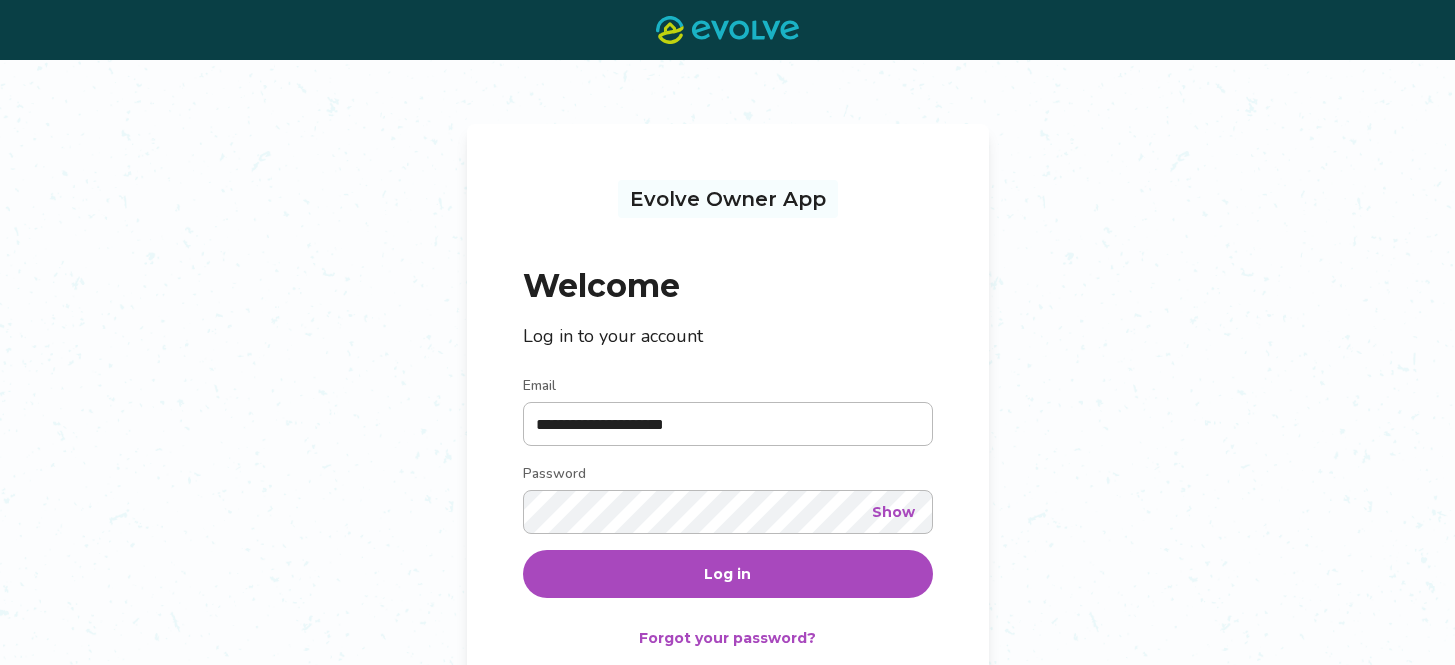 scroll, scrollTop: 0, scrollLeft: 0, axis: both 